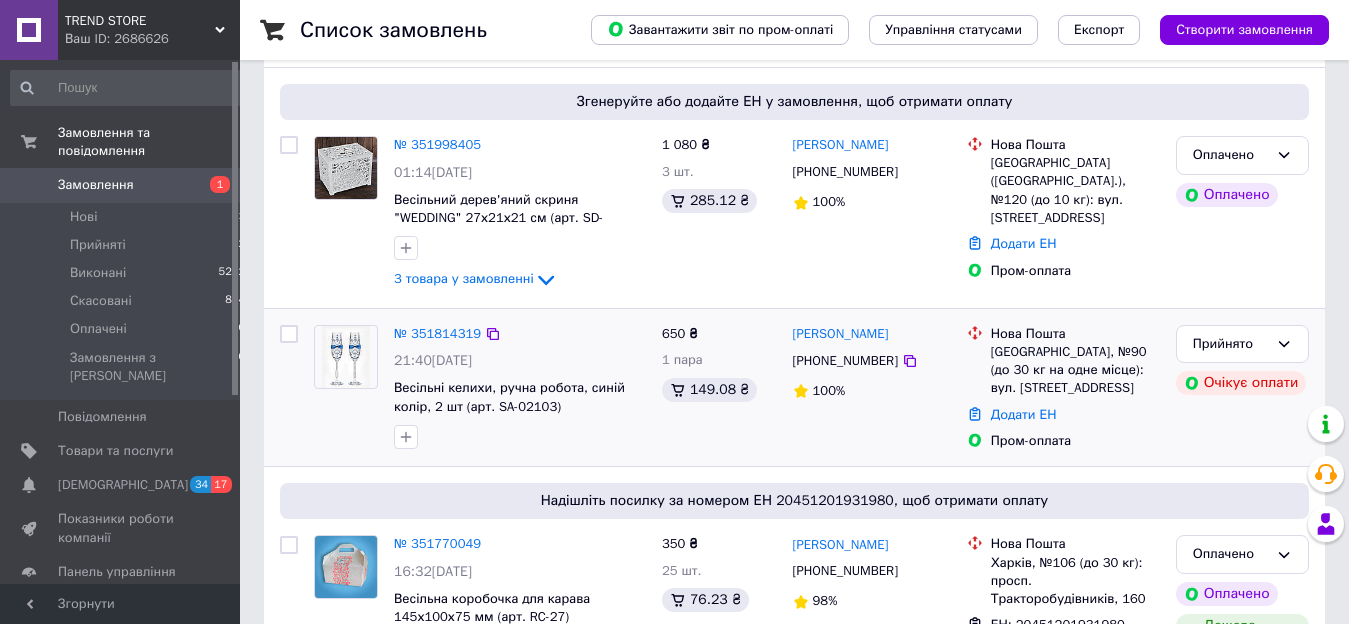 scroll, scrollTop: 0, scrollLeft: 0, axis: both 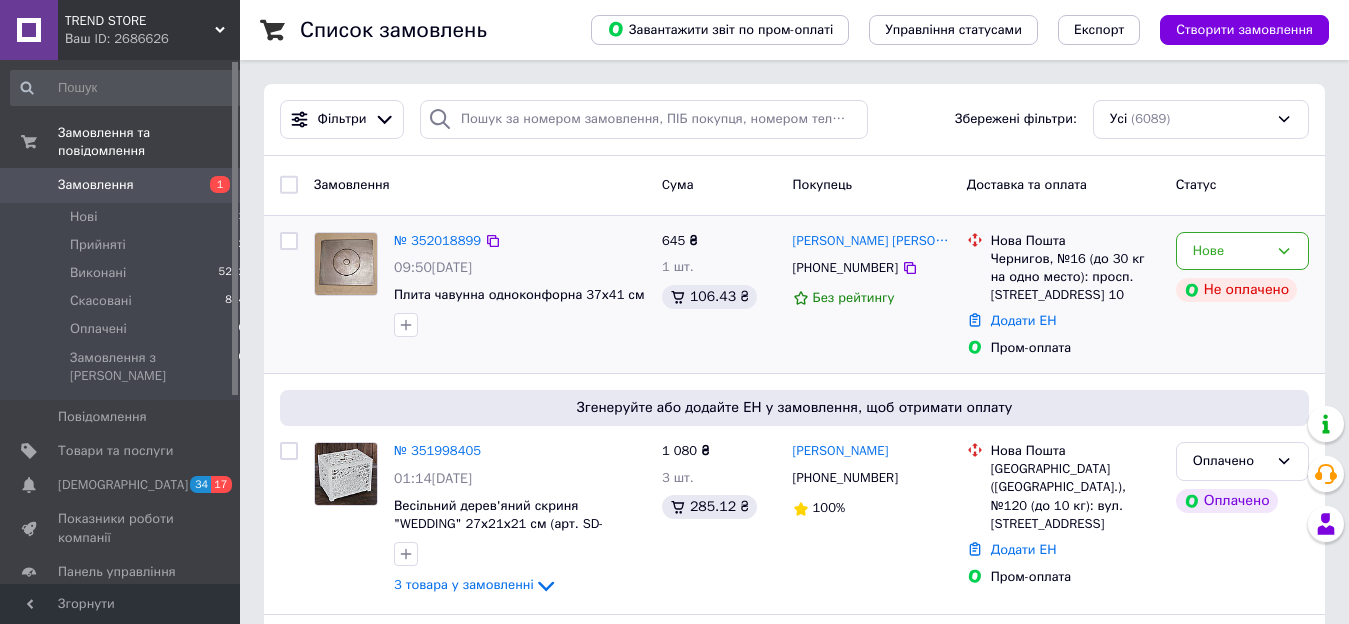 click on "№ 352018899 09:50[DATE] Плита чавунна одноконфорна 37х41 см 645 ₴ 1 шт. 106.43 ₴ [PERSON_NAME] [PERSON_NAME] [PHONE_NUMBER] Без рейтингу Нова Пошта Чернигов, №16 (до 30 кг на одно место): просп. [STREET_ADDRESS] 10 Додати ЕН Пром-оплата Нове Не оплачено" at bounding box center (794, 295) 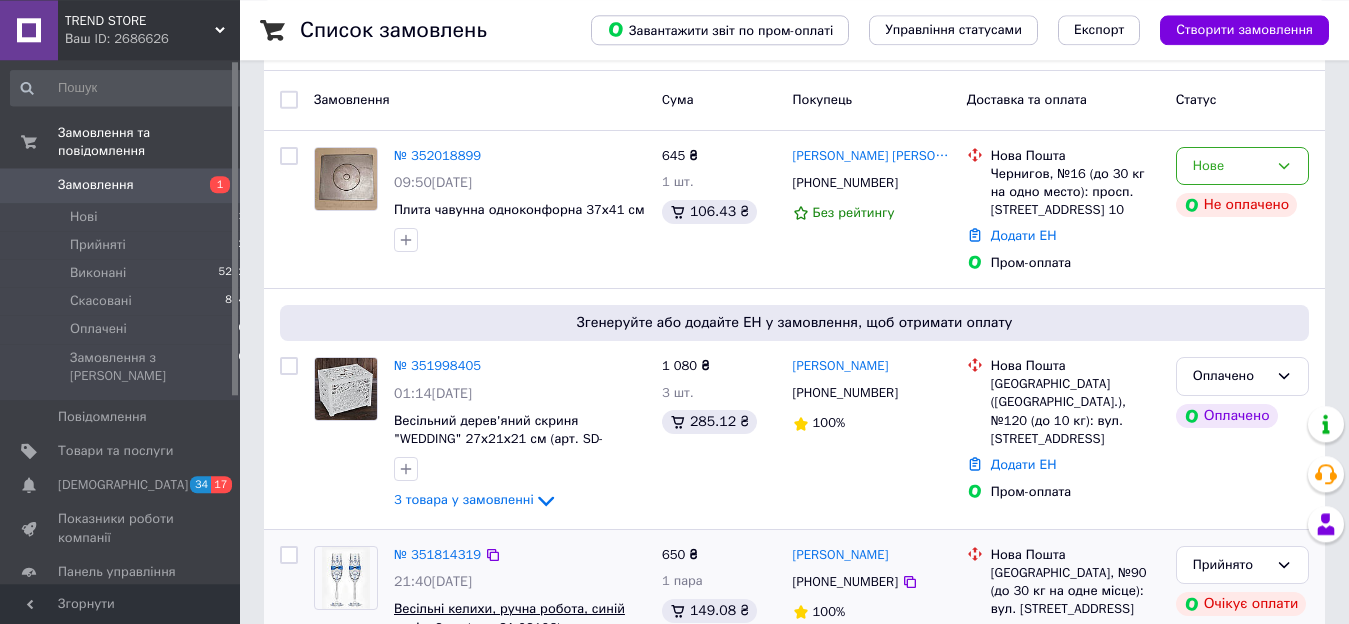 scroll, scrollTop: 0, scrollLeft: 0, axis: both 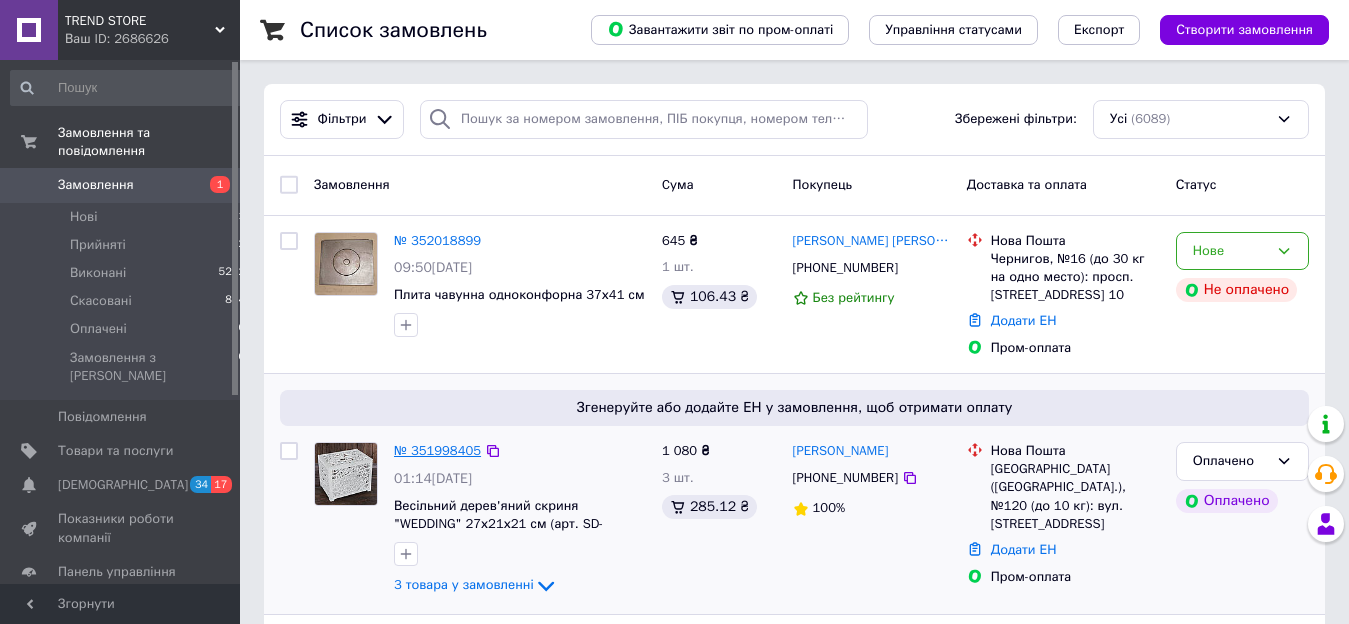 click on "№ 351998405" at bounding box center (437, 450) 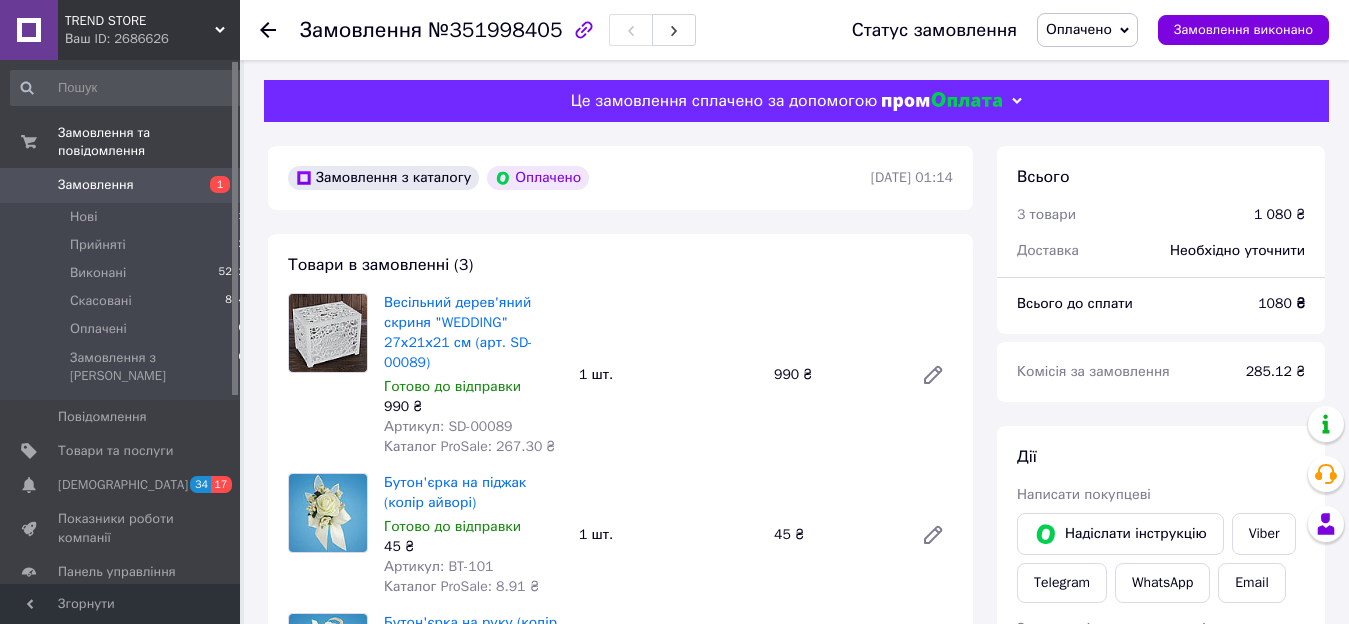 scroll, scrollTop: 714, scrollLeft: 0, axis: vertical 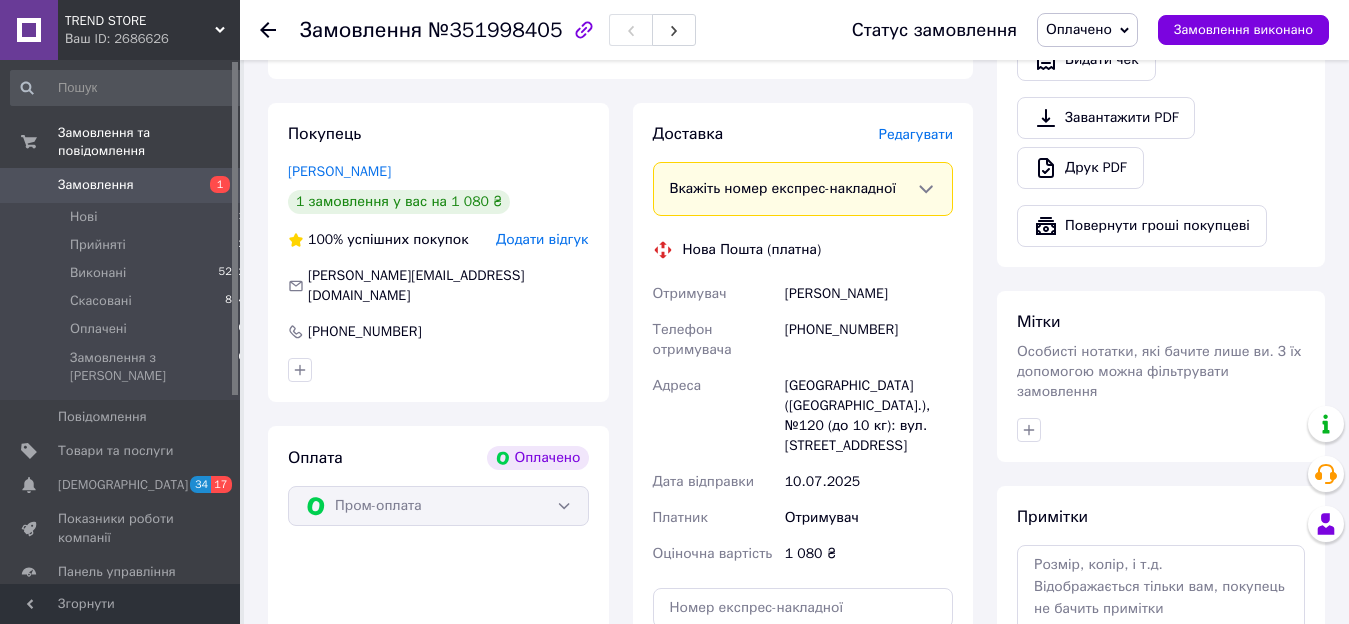 click on "[PHONE_NUMBER]" at bounding box center (869, 340) 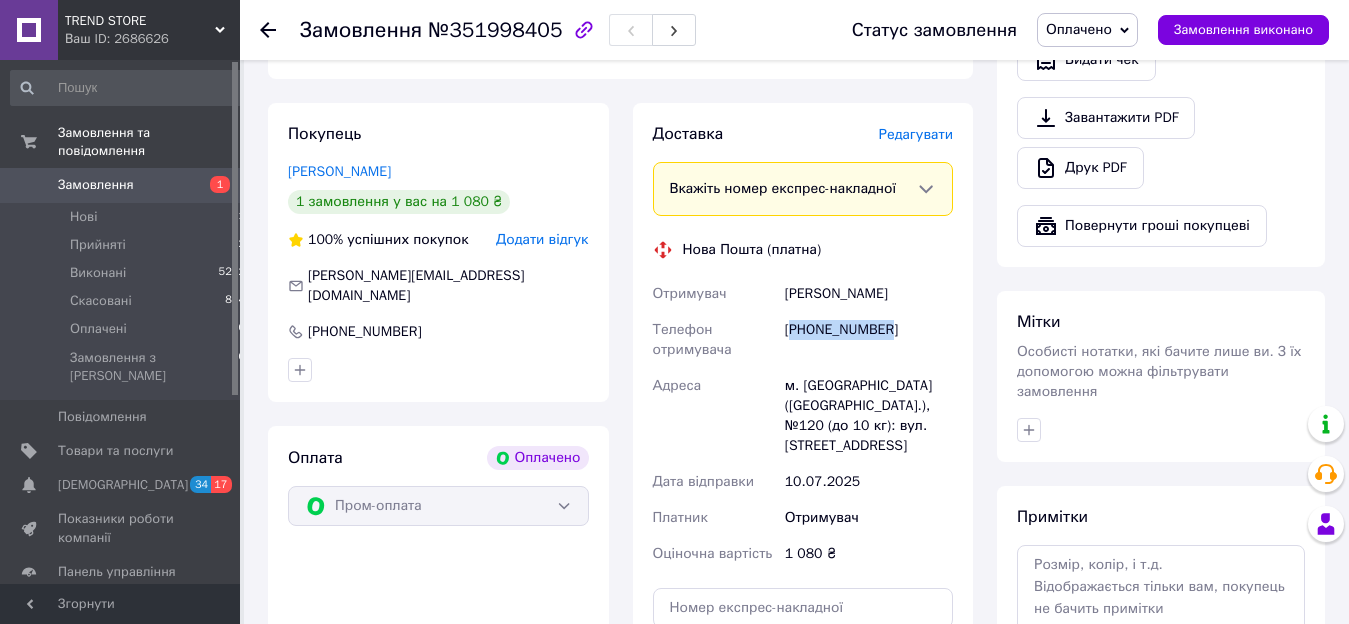 copy on "380683346752" 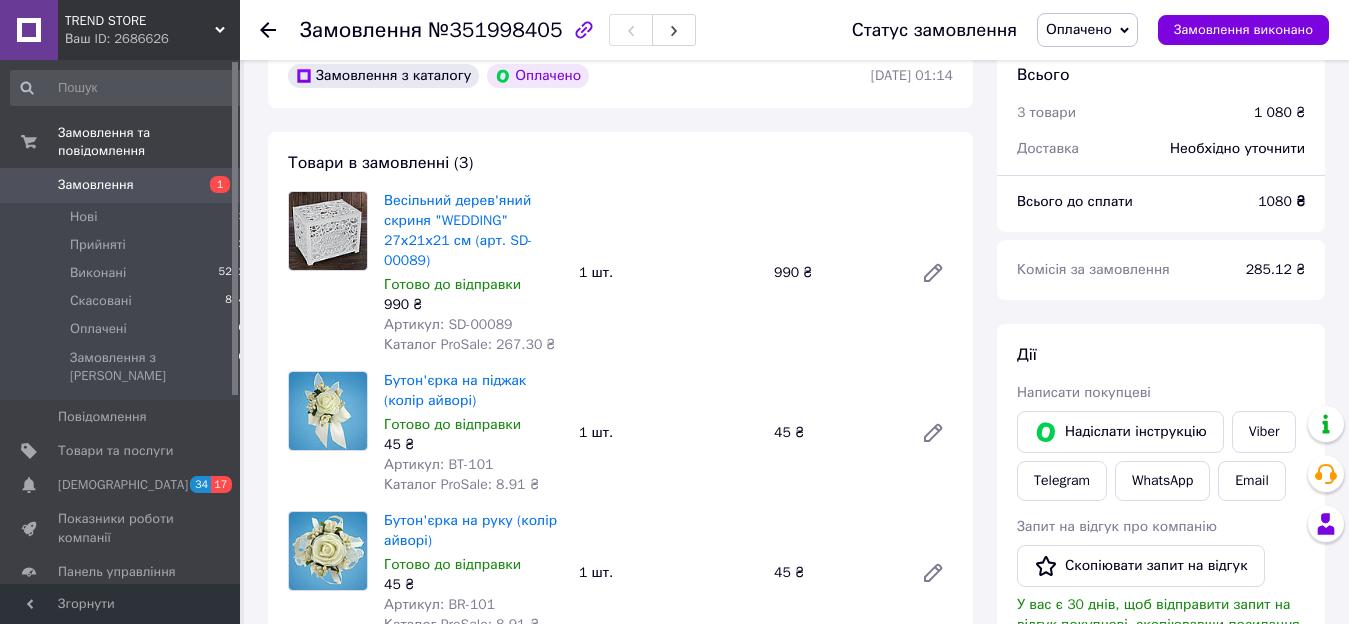 scroll, scrollTop: 306, scrollLeft: 0, axis: vertical 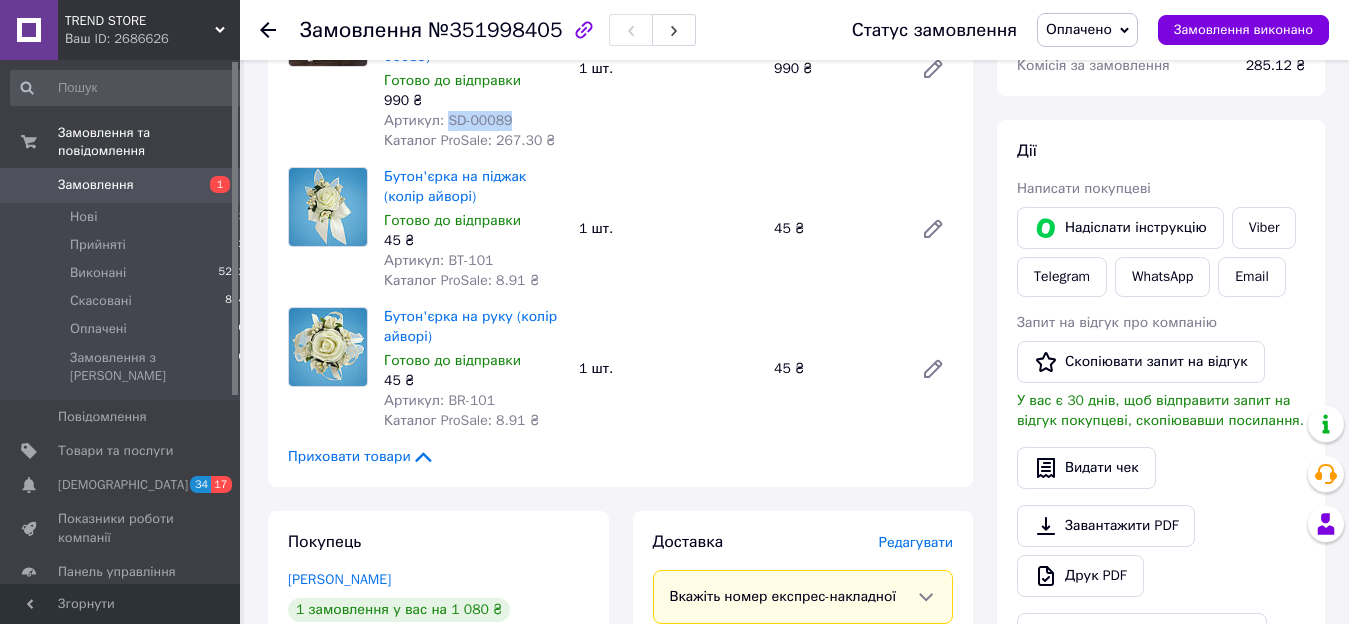 drag, startPoint x: 480, startPoint y: 122, endPoint x: 505, endPoint y: 124, distance: 25.079872 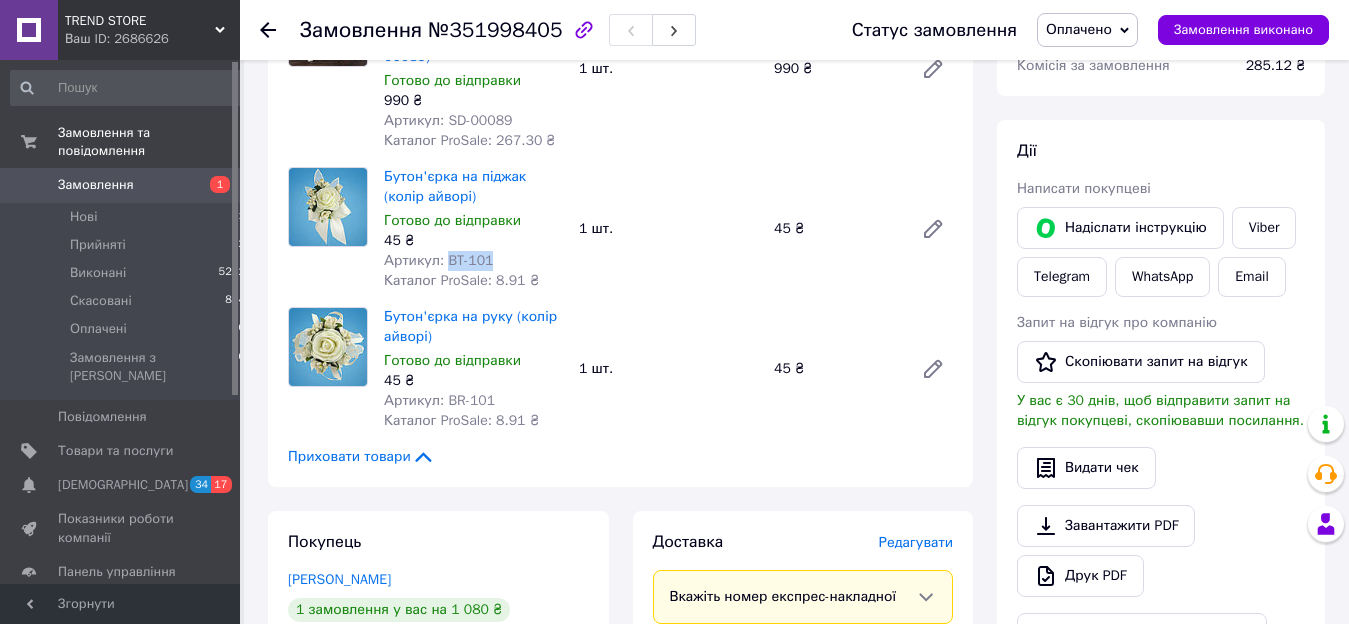 drag, startPoint x: 442, startPoint y: 262, endPoint x: 488, endPoint y: 266, distance: 46.173584 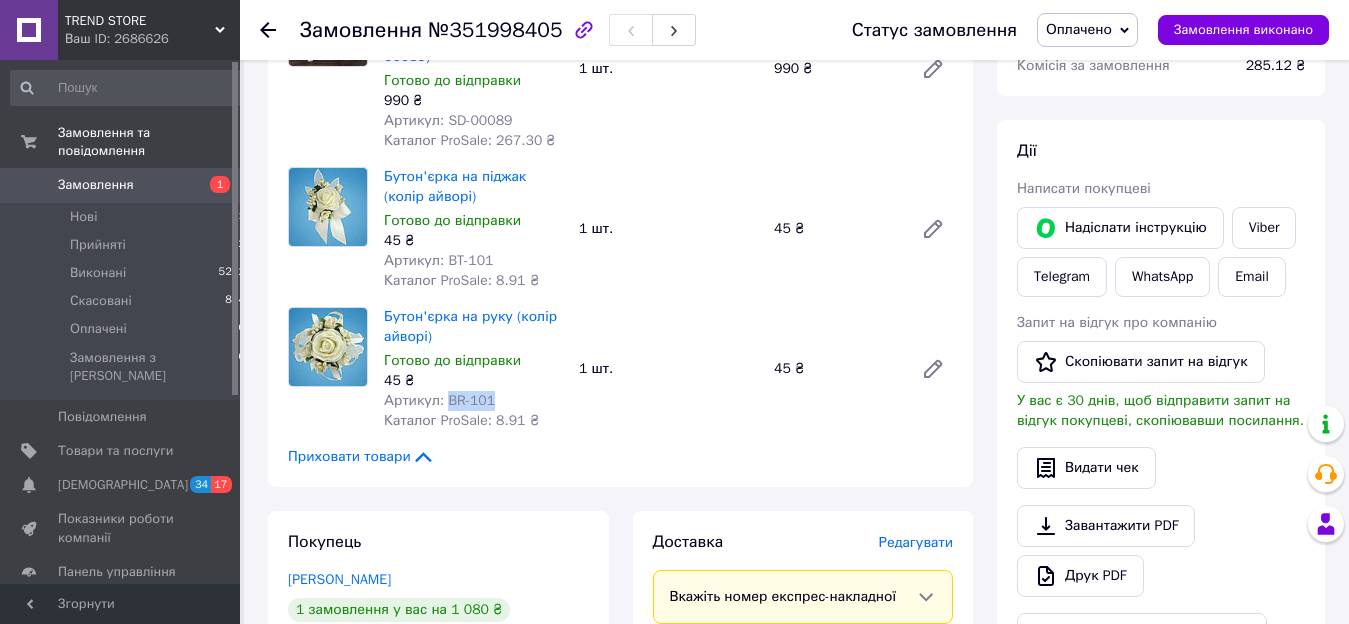 drag, startPoint x: 443, startPoint y: 401, endPoint x: 500, endPoint y: 401, distance: 57 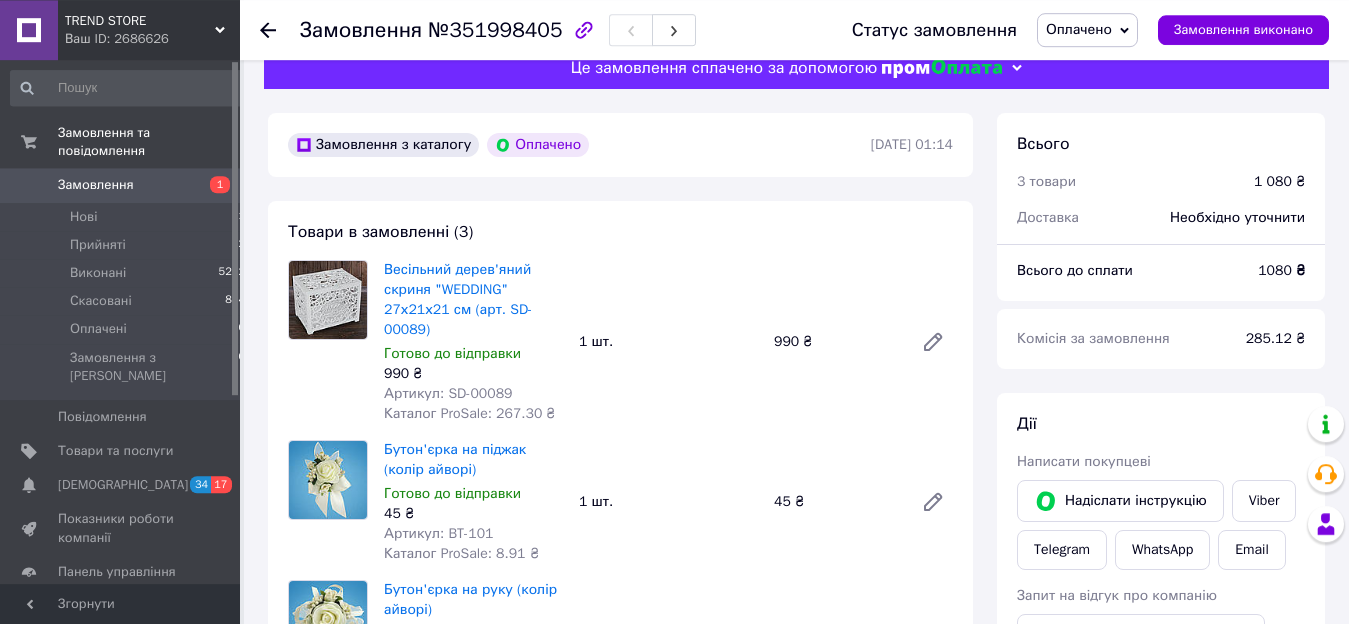 scroll, scrollTop: 0, scrollLeft: 0, axis: both 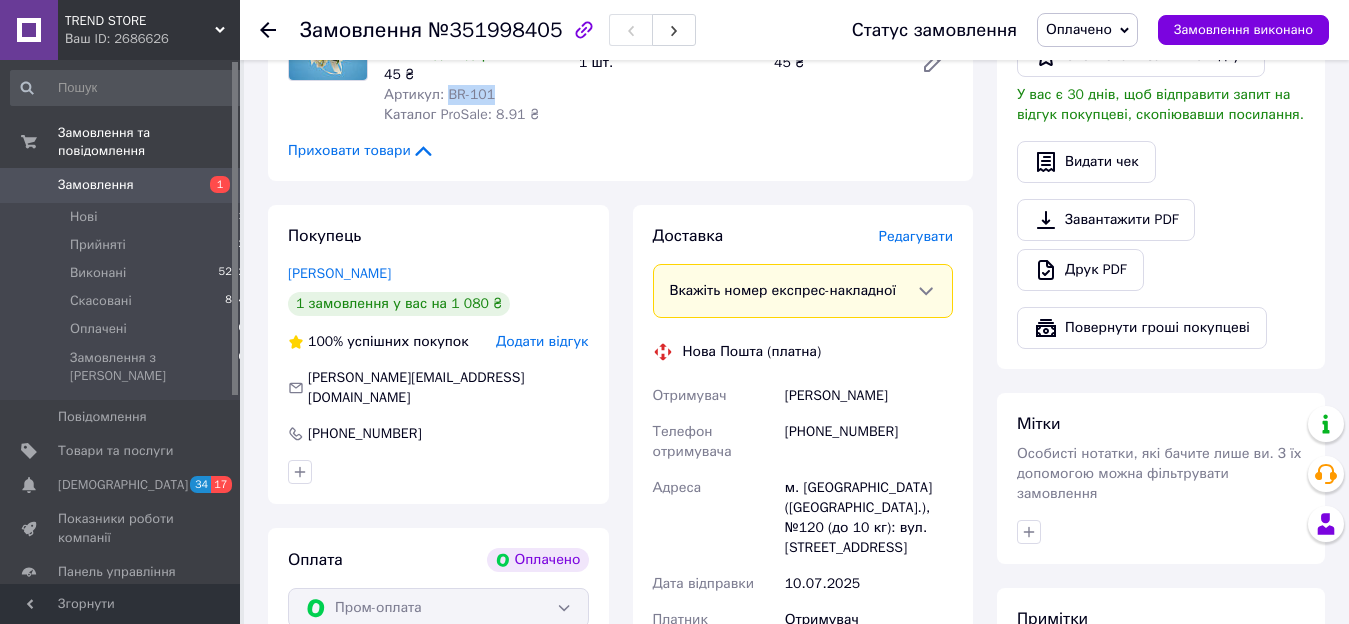 click on "Редагувати" at bounding box center (916, 236) 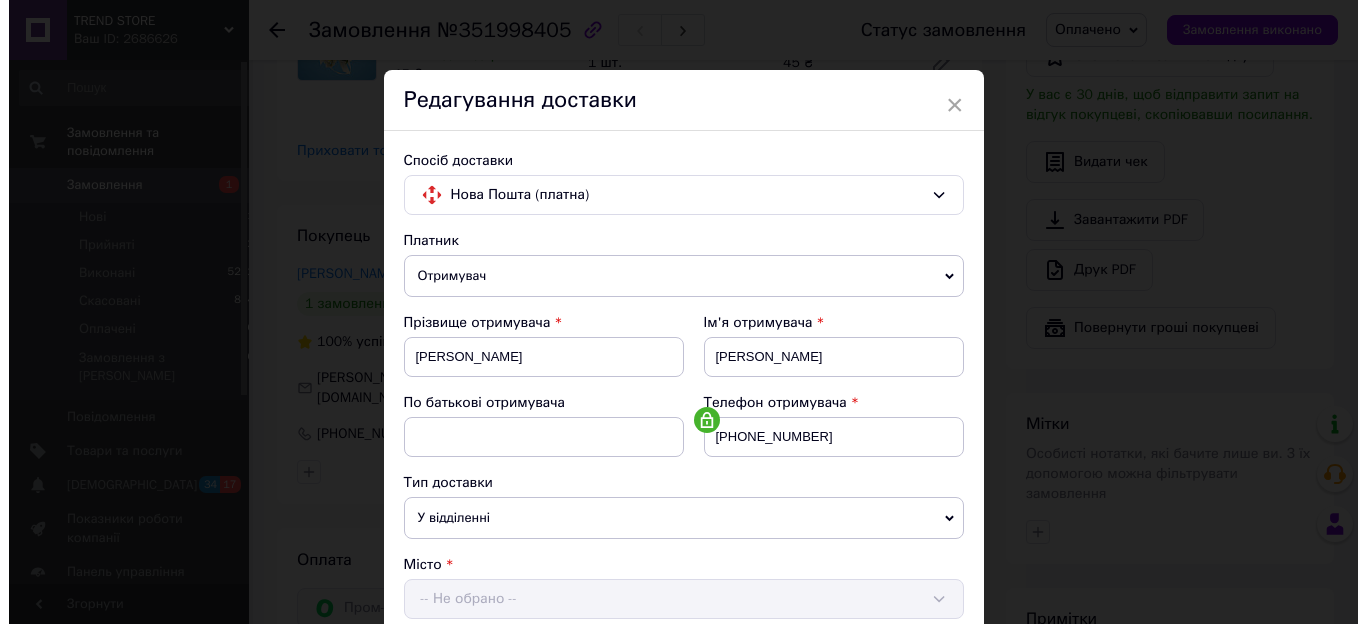 scroll, scrollTop: 613, scrollLeft: 0, axis: vertical 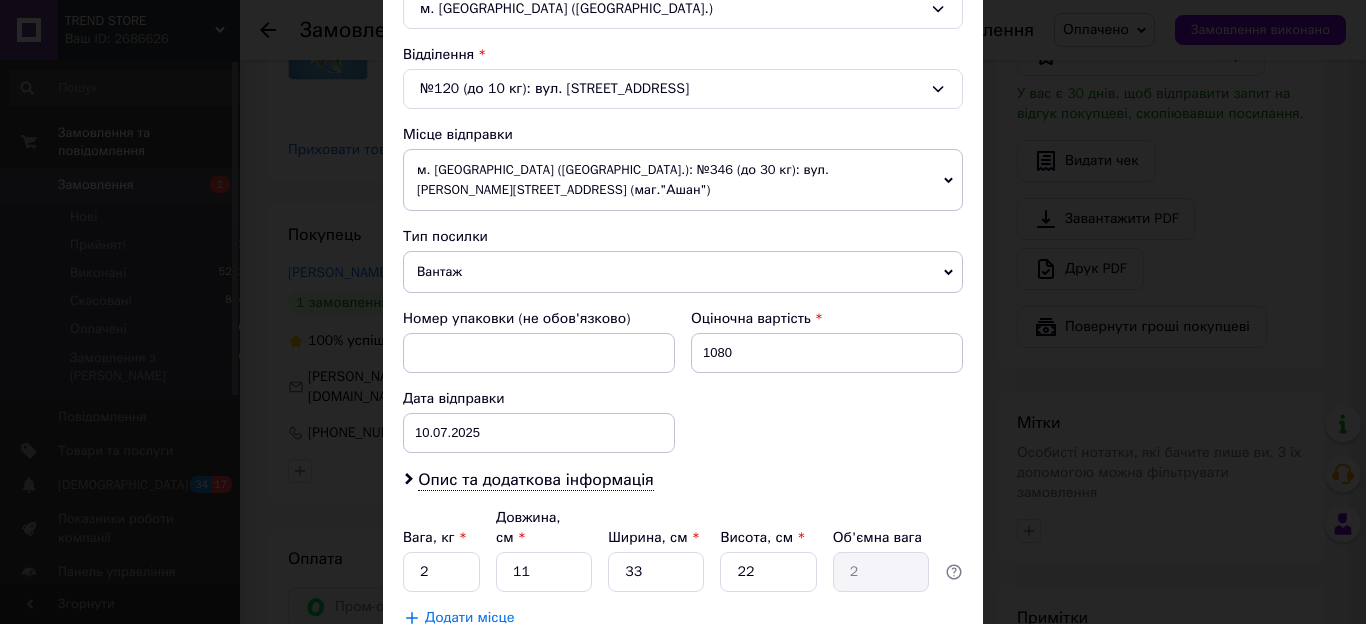 click on "м. [GEOGRAPHIC_DATA] ([GEOGRAPHIC_DATA].): №346 (до 30 кг): вул. [PERSON_NAME][STREET_ADDRESS] (маг."Ашан")" at bounding box center (683, 180) 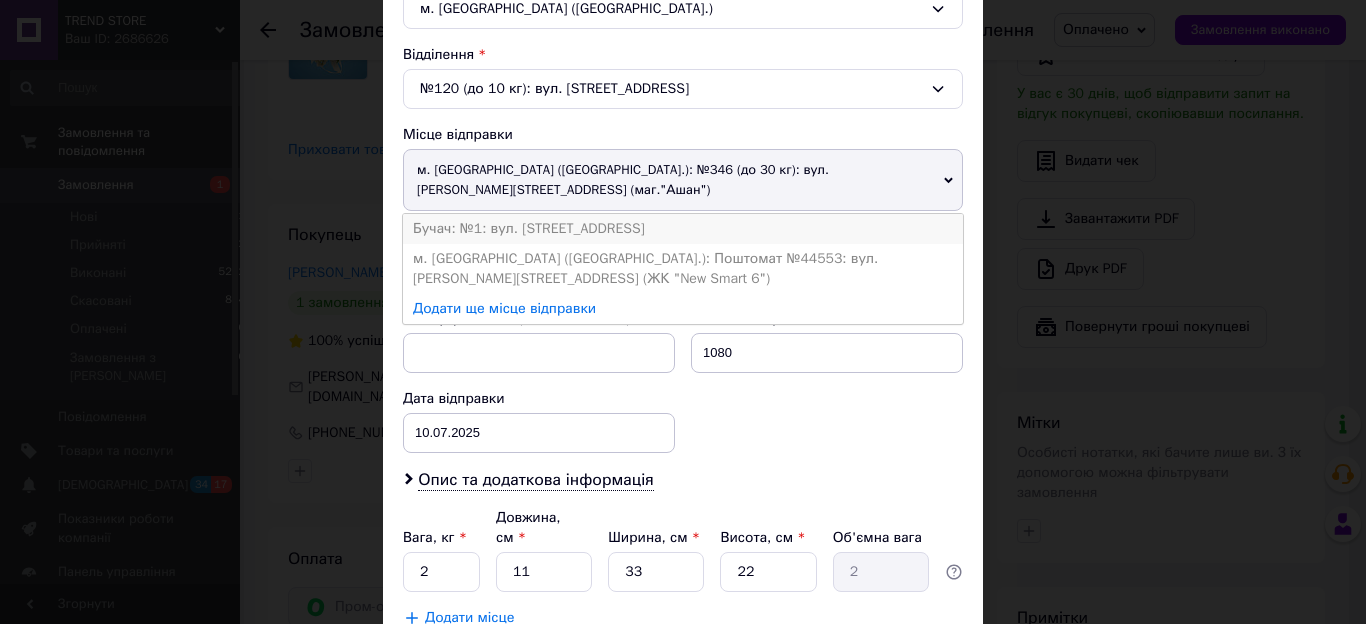 click on "Бучач: №1: вул. [STREET_ADDRESS]" at bounding box center (683, 229) 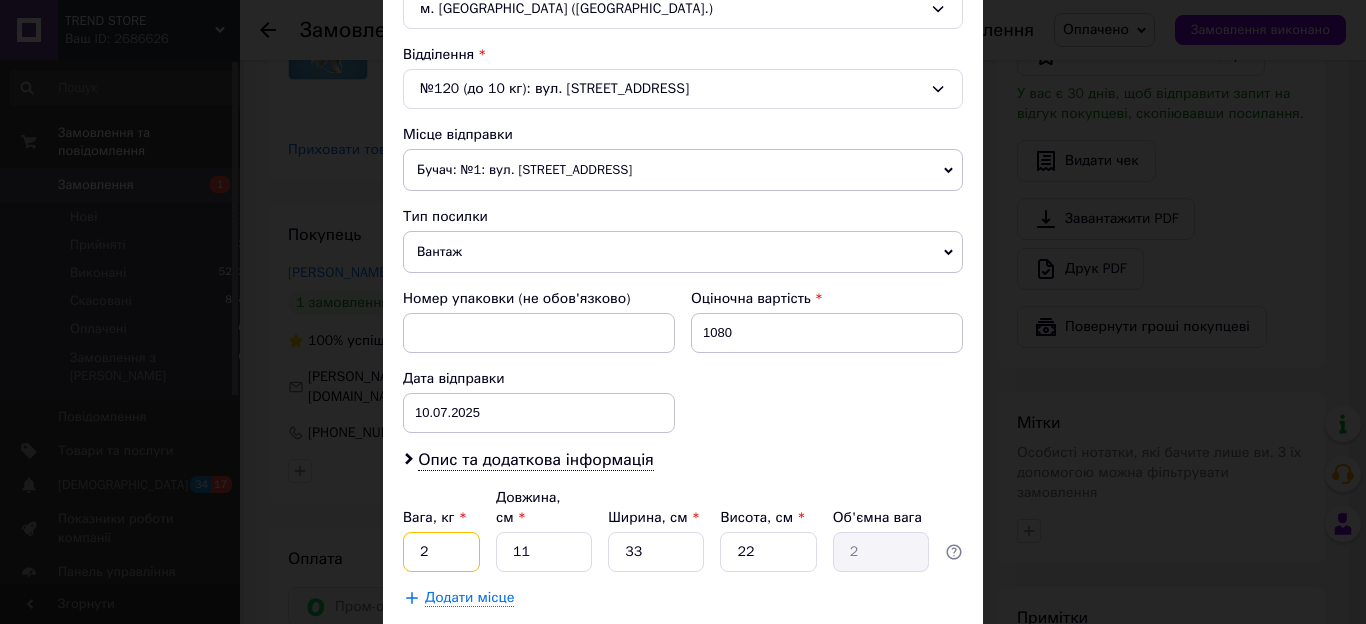 drag, startPoint x: 434, startPoint y: 530, endPoint x: 328, endPoint y: 537, distance: 106.23088 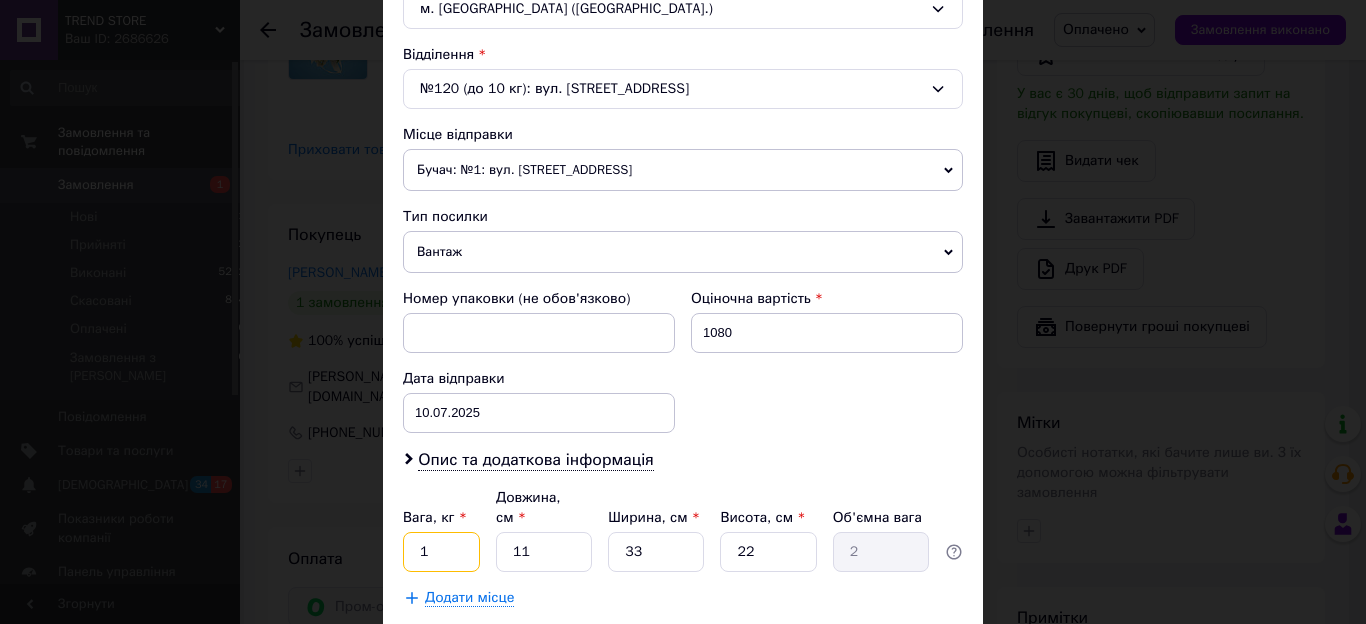 type on "1" 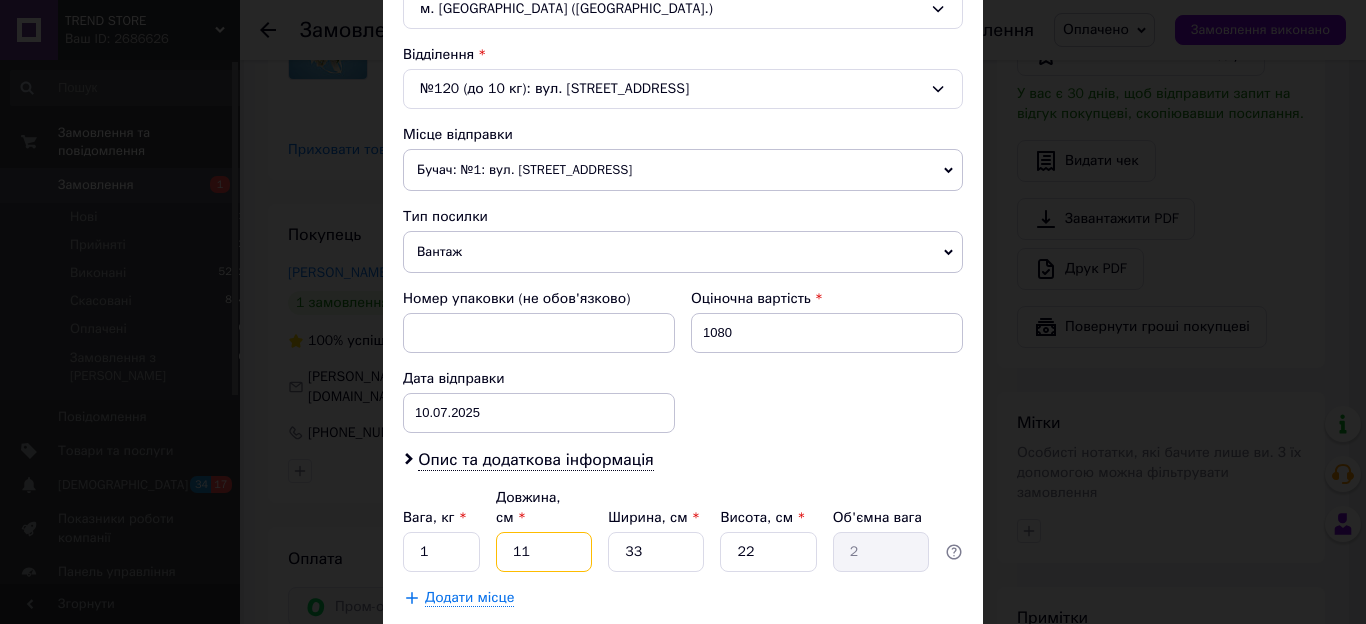 type on "3" 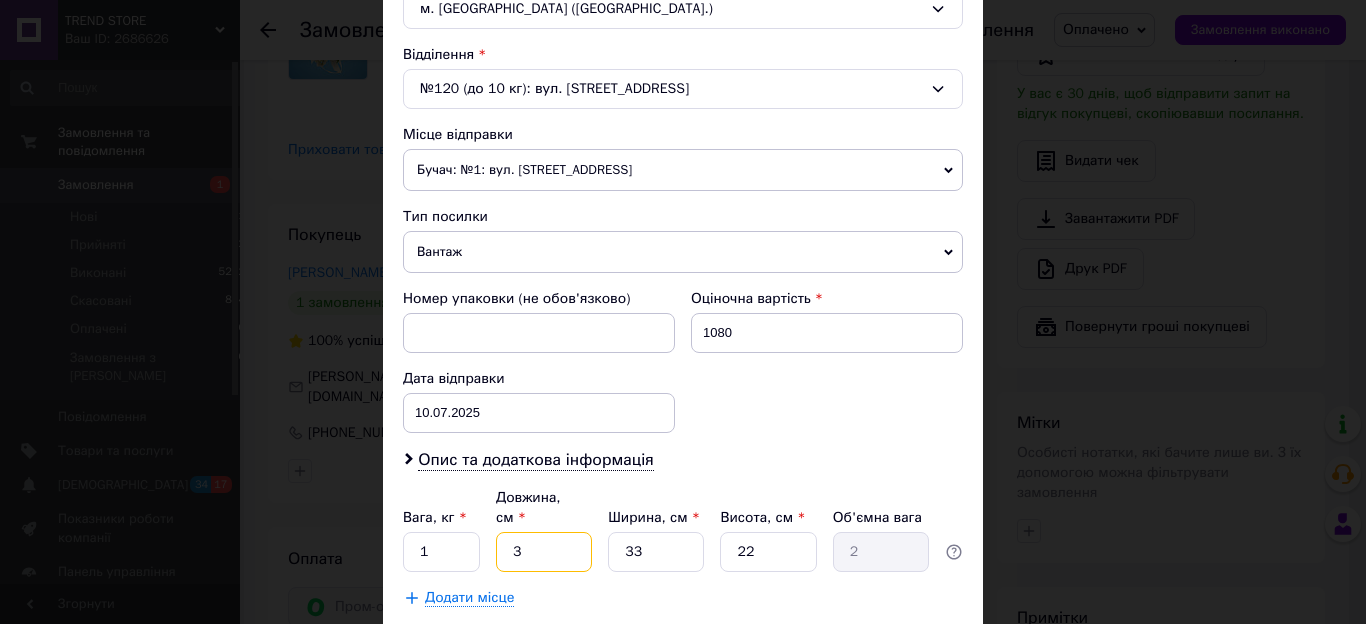 type on "0.54" 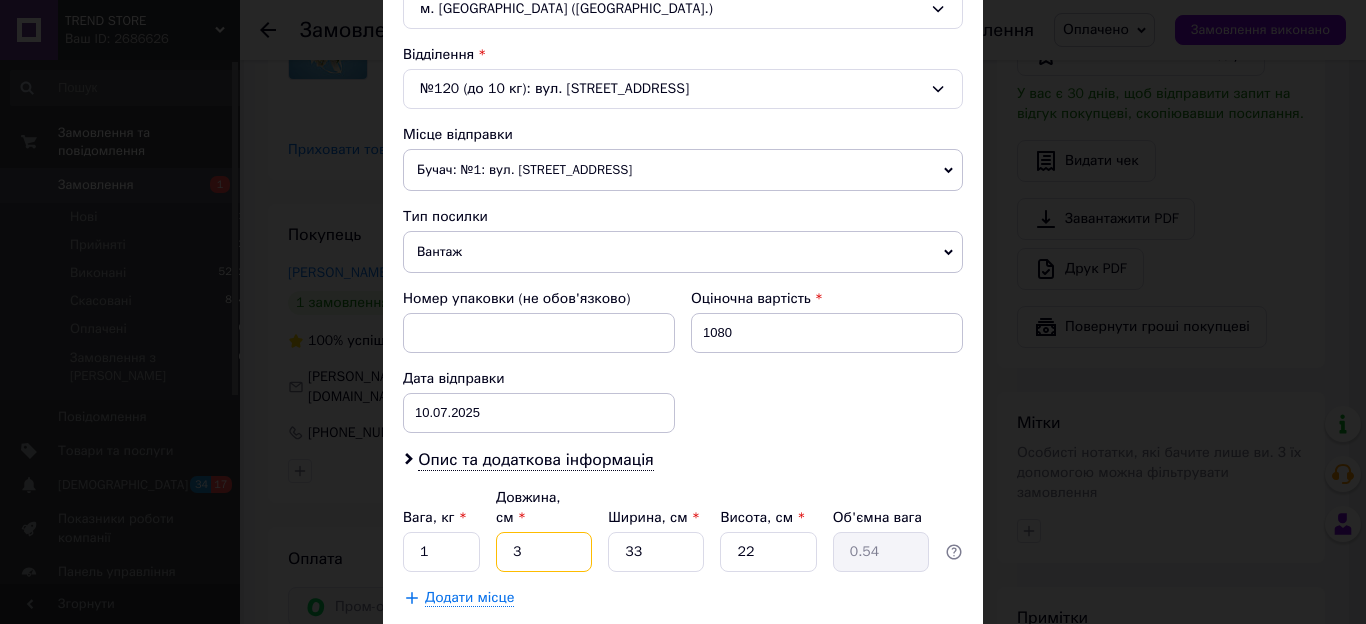 type on "35" 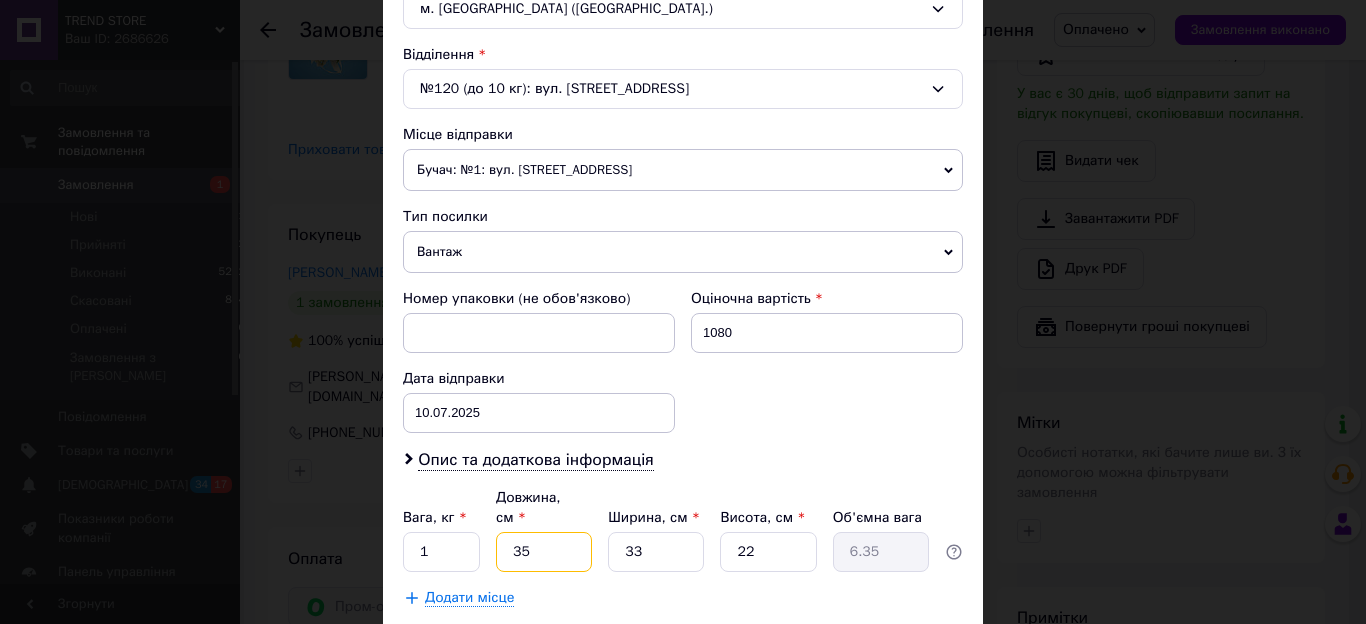 type on "35" 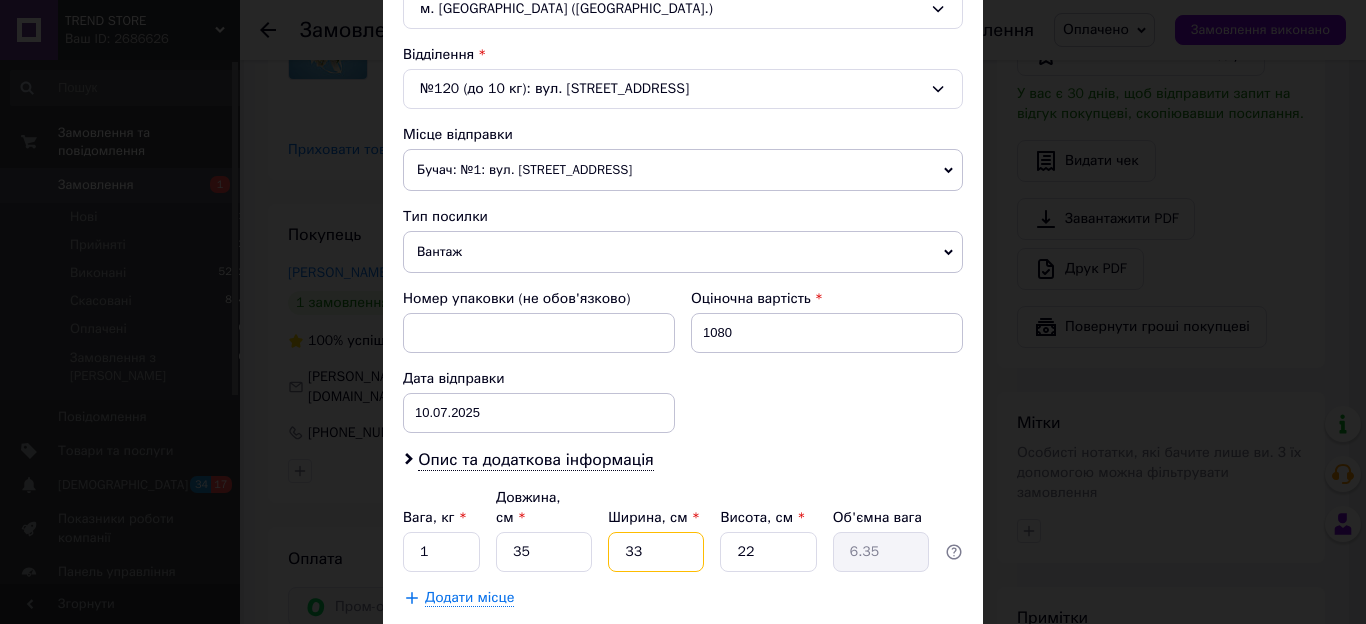 type on "3" 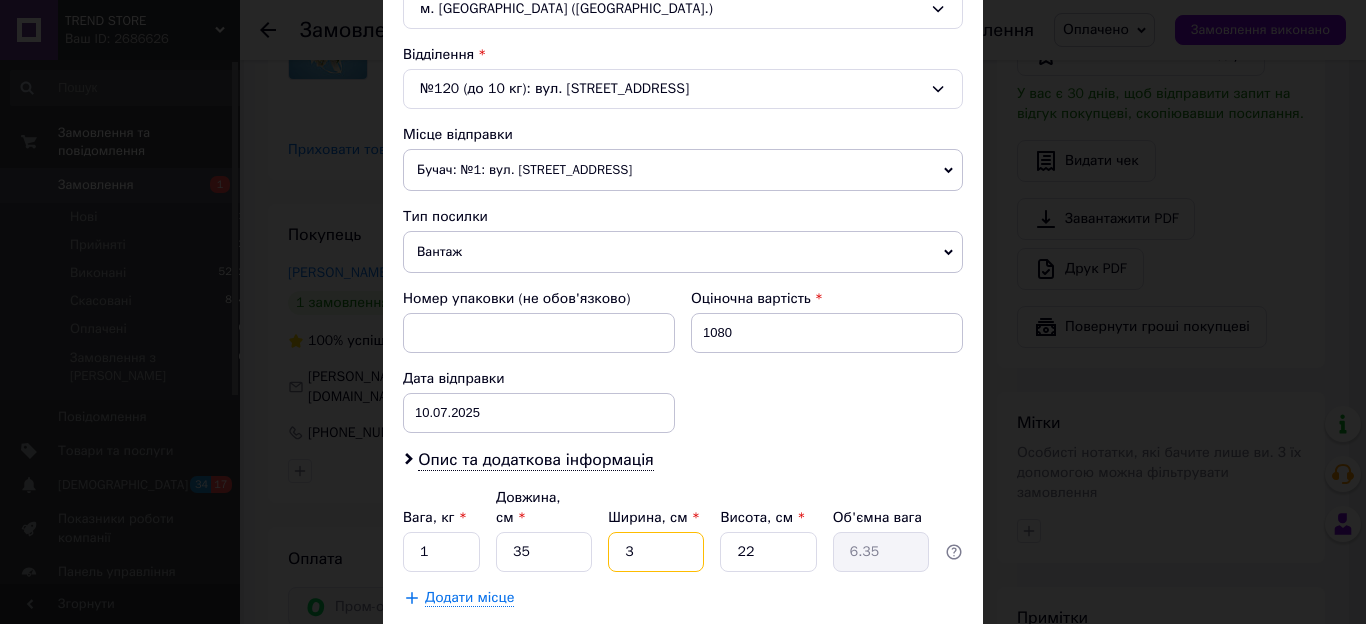 type on "0.58" 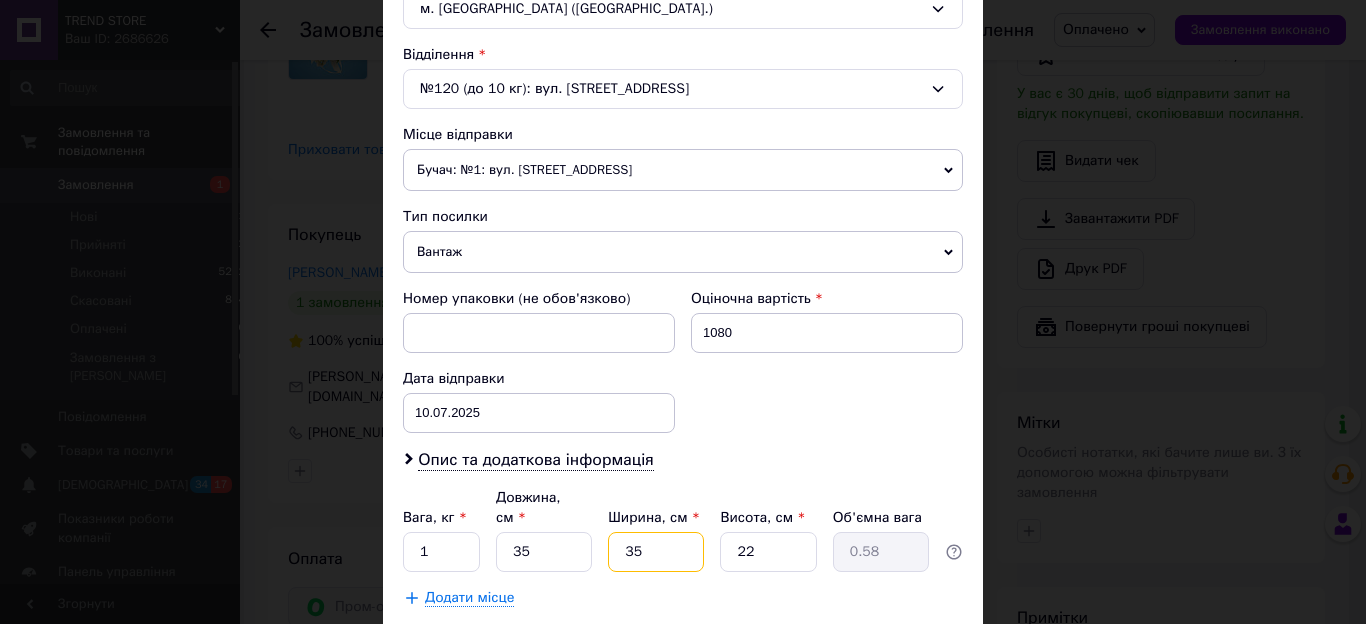 type on "35" 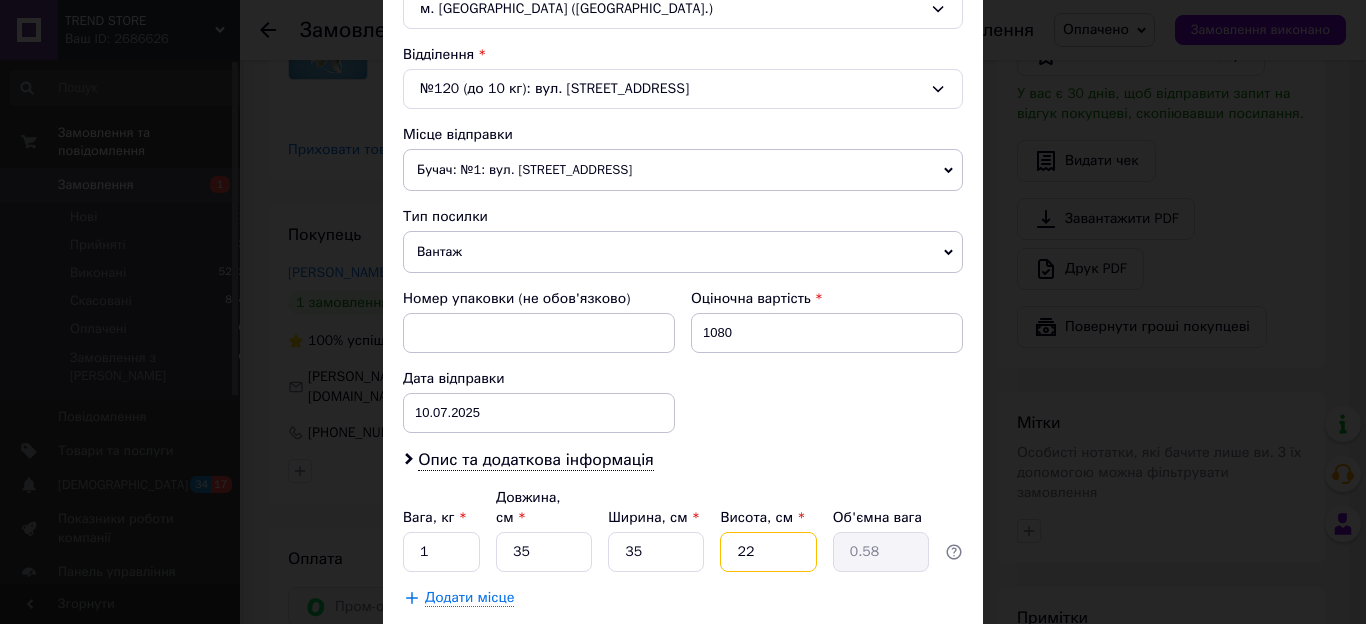 type on "6.74" 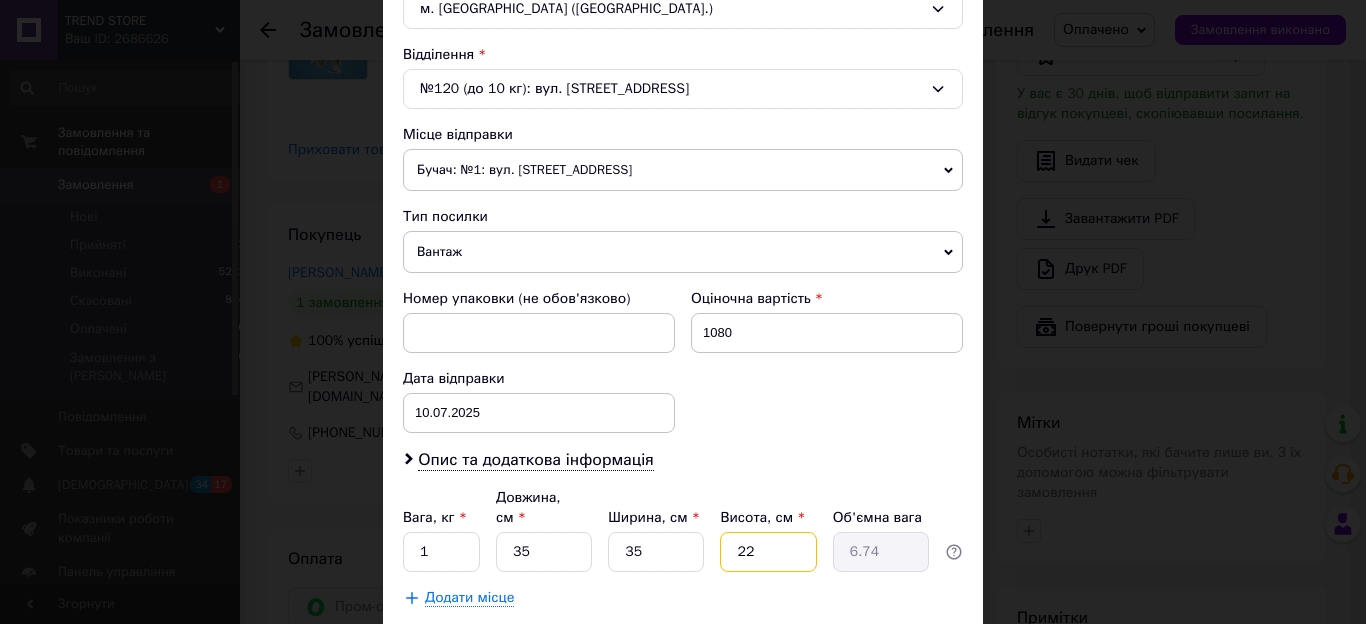 type on "3" 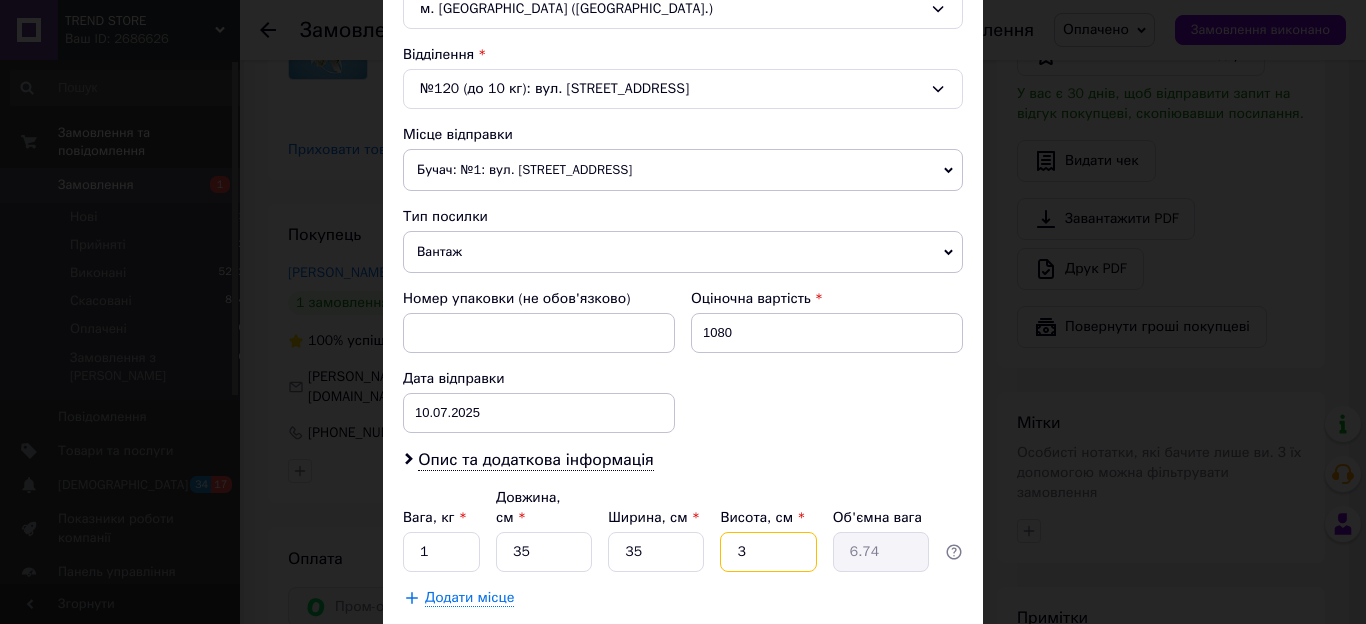 type on "0.92" 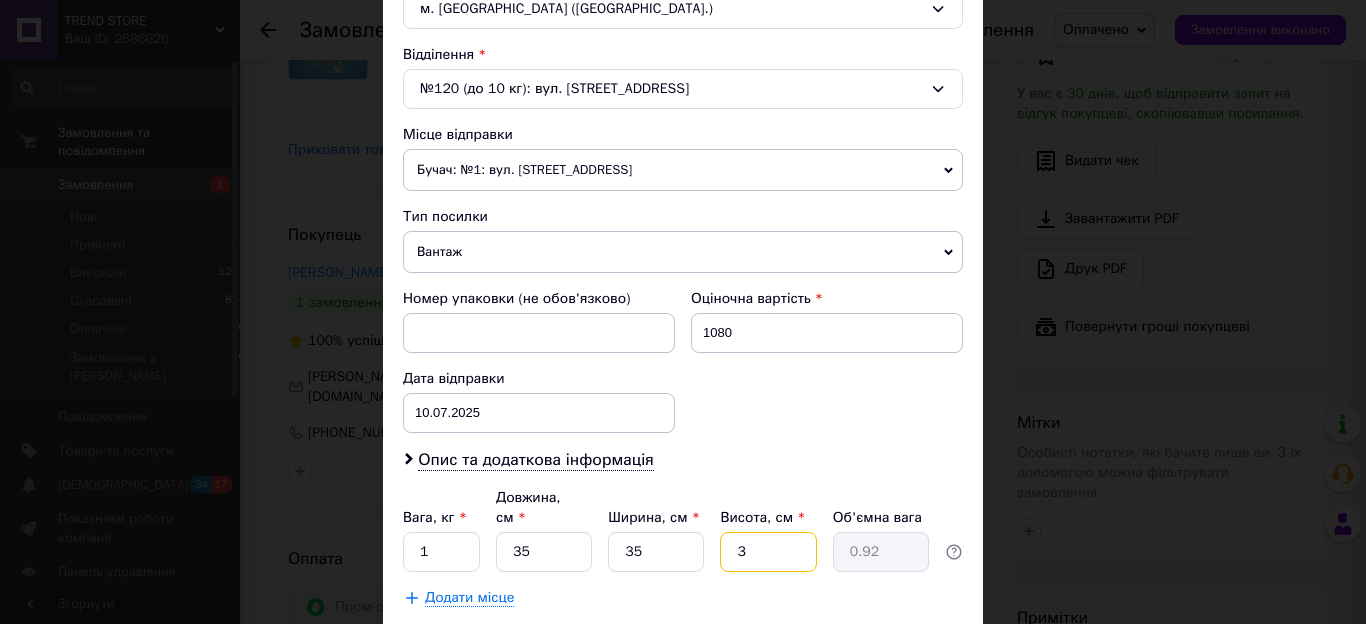 type on "30" 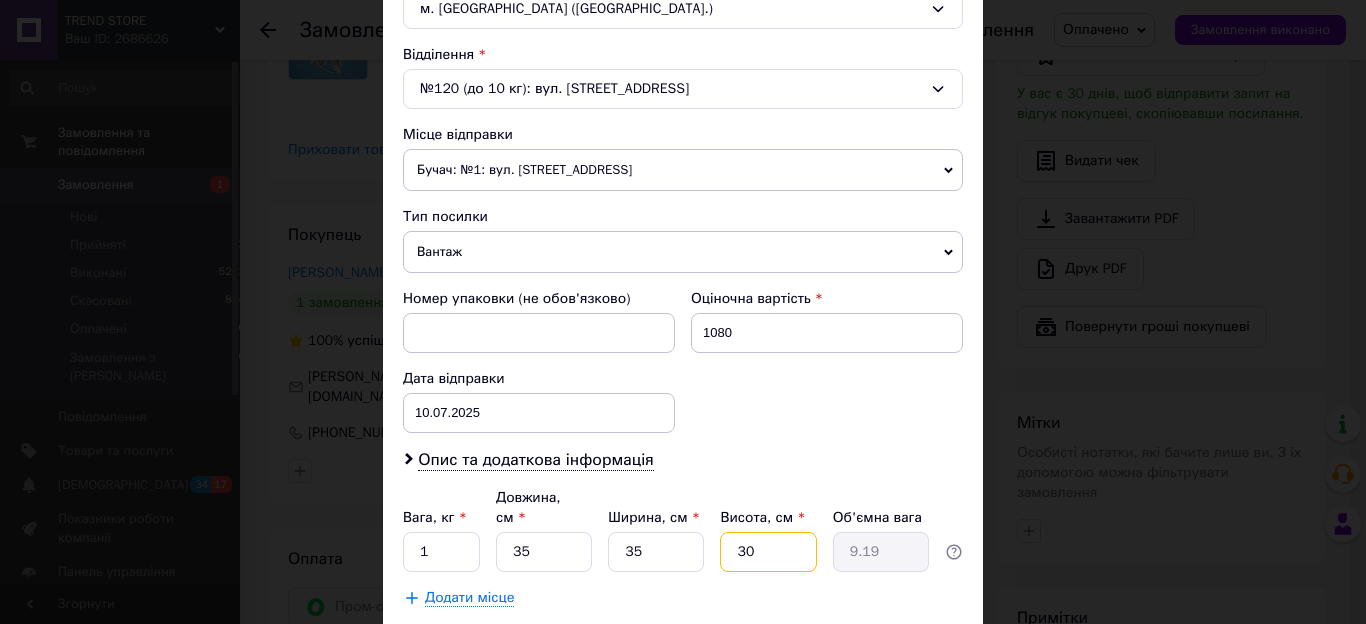 type on "30" 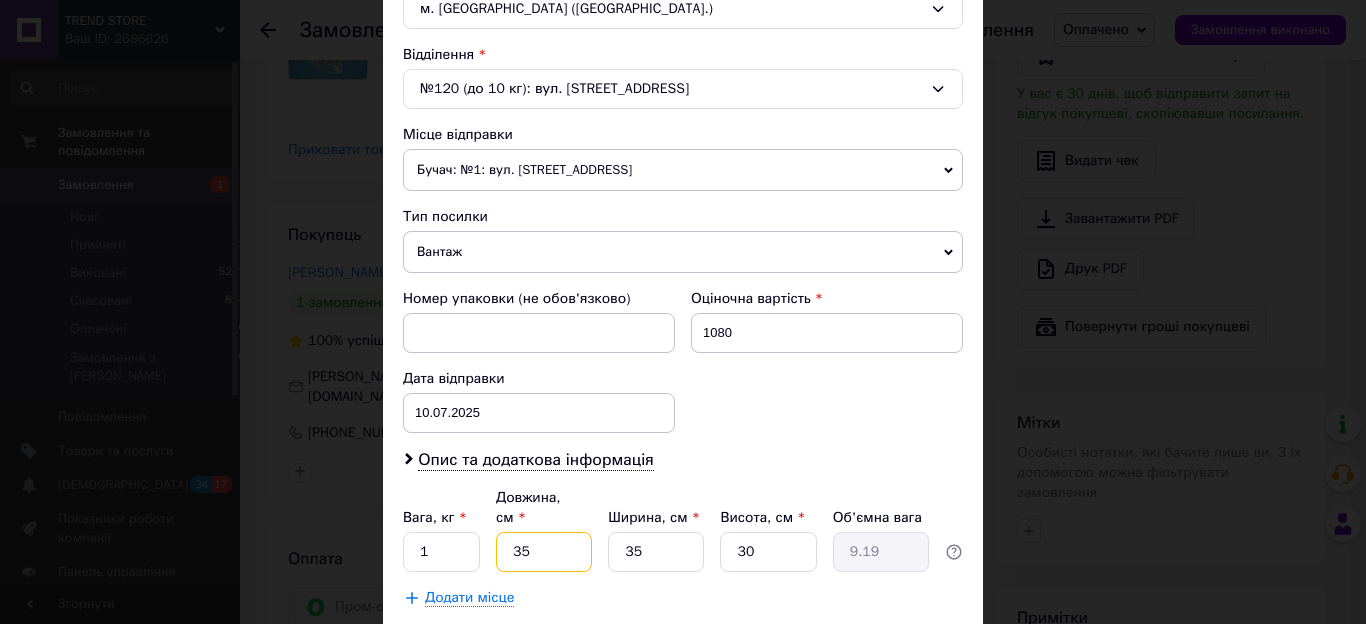 drag, startPoint x: 516, startPoint y: 537, endPoint x: 452, endPoint y: 528, distance: 64.629715 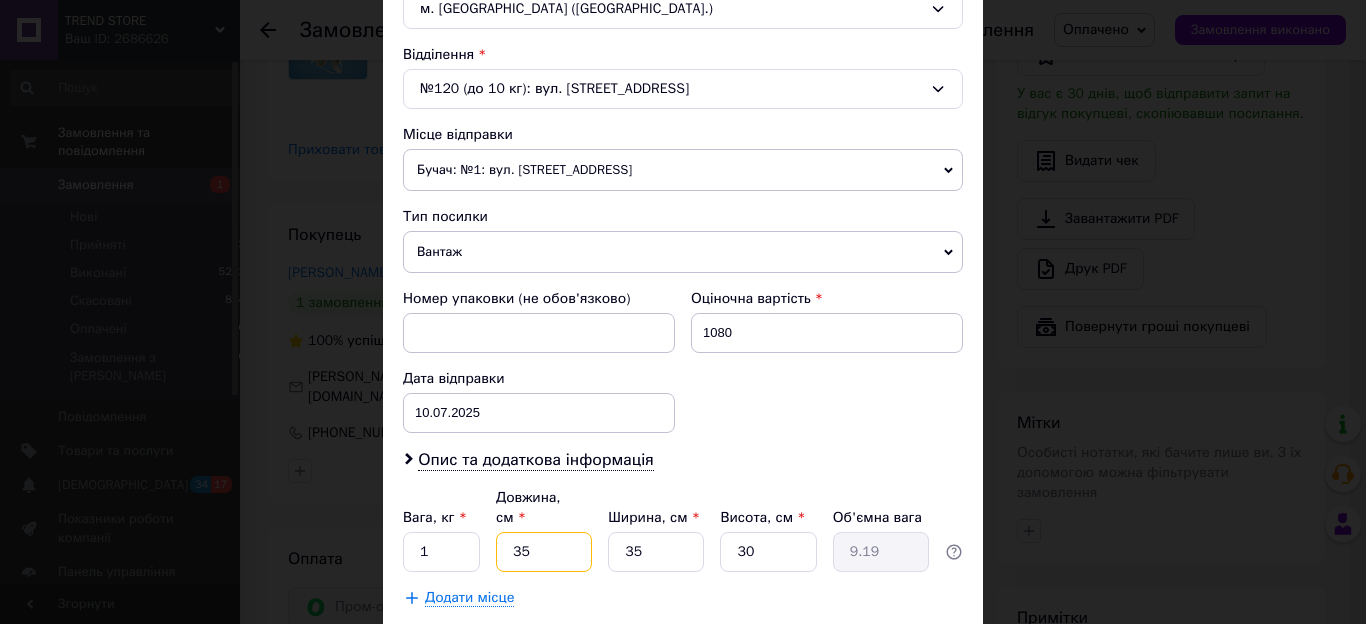 type on "2" 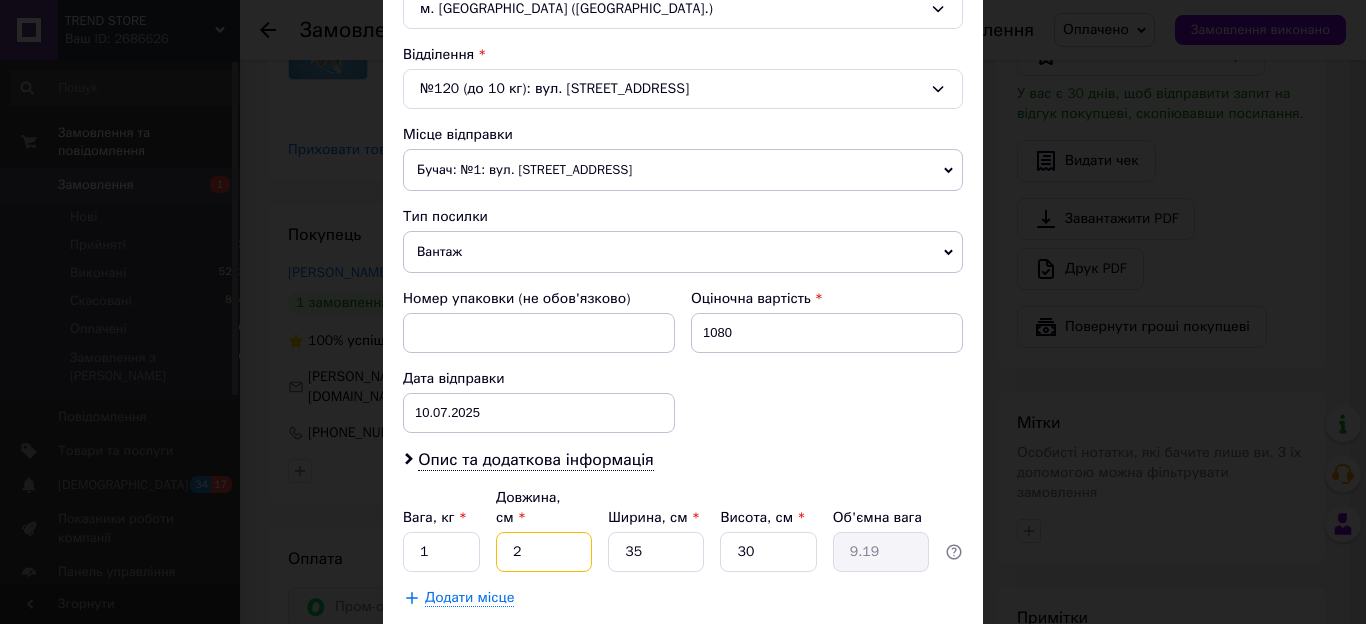 type on "0.53" 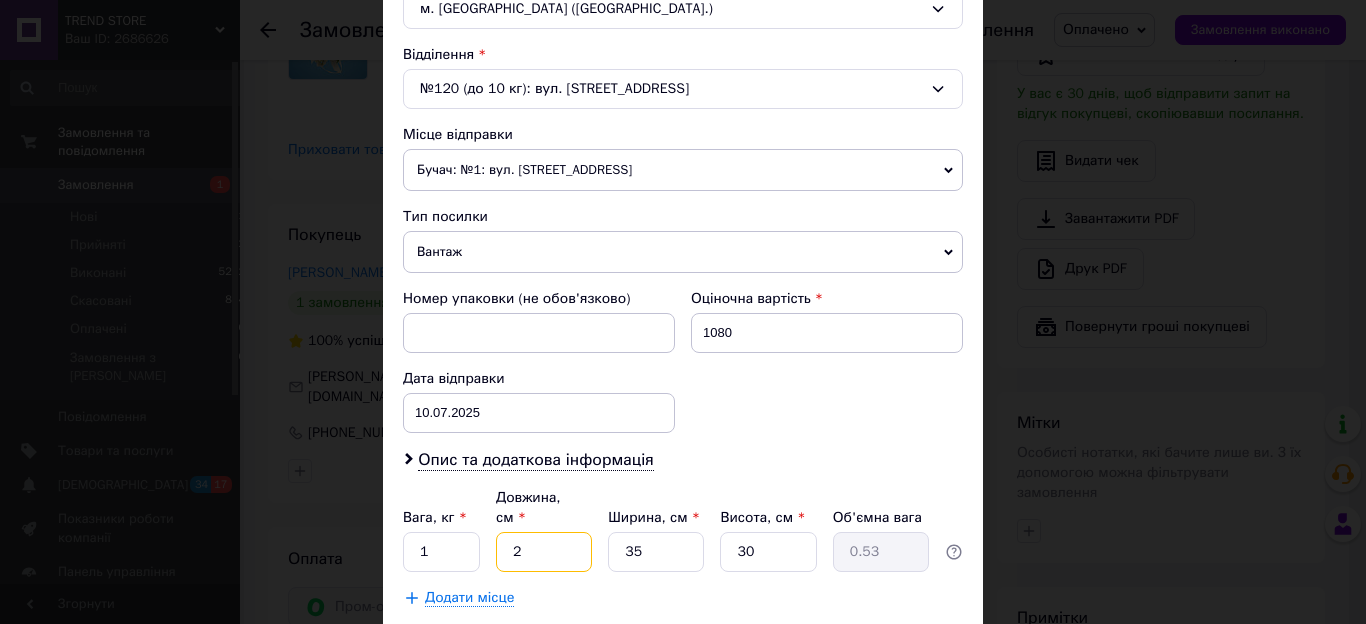 type on "20" 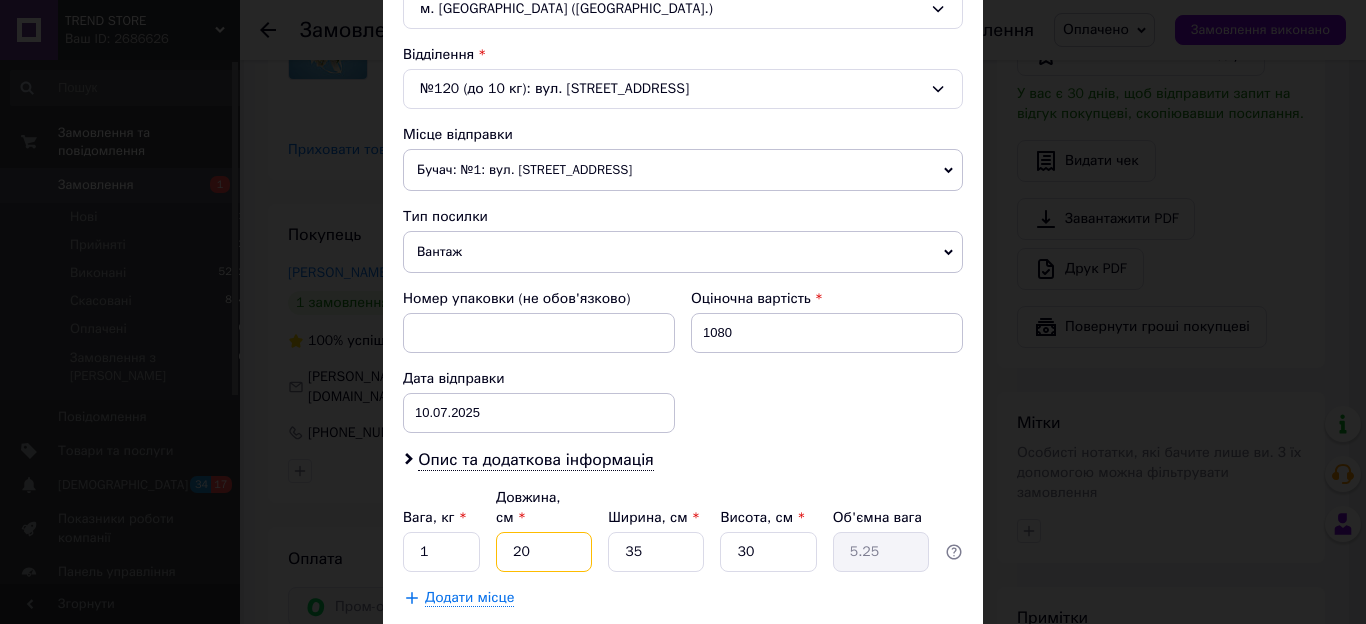 type on "20" 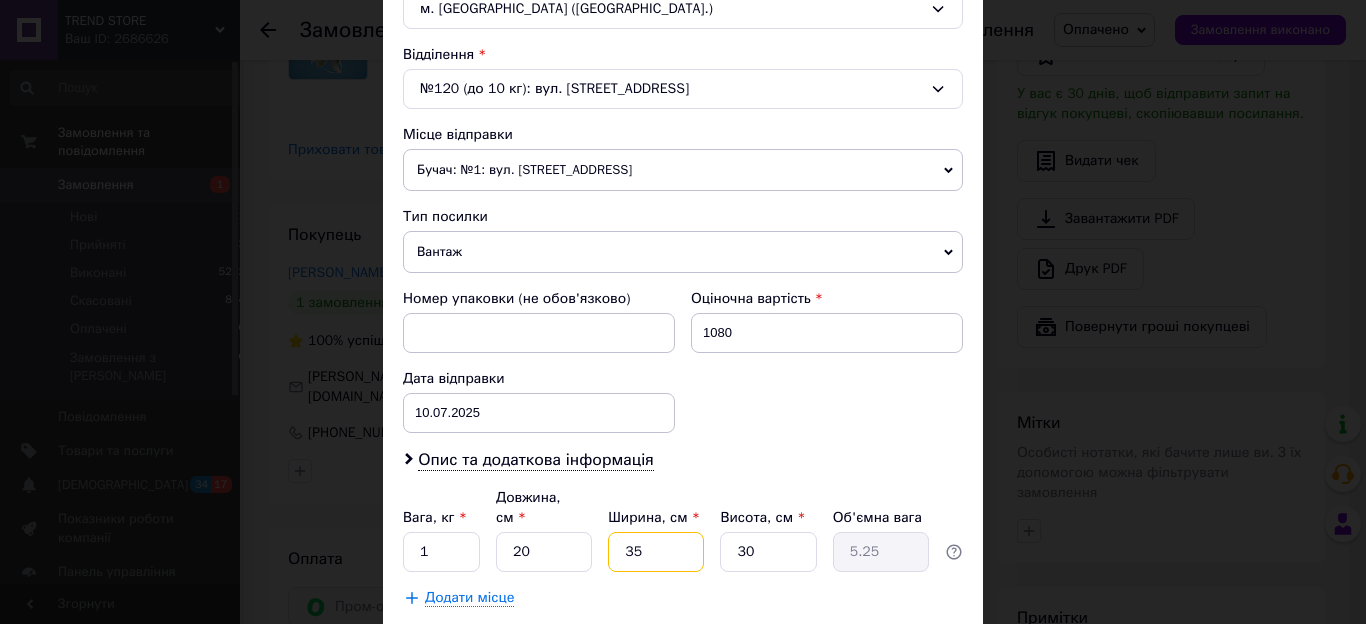 type on "2" 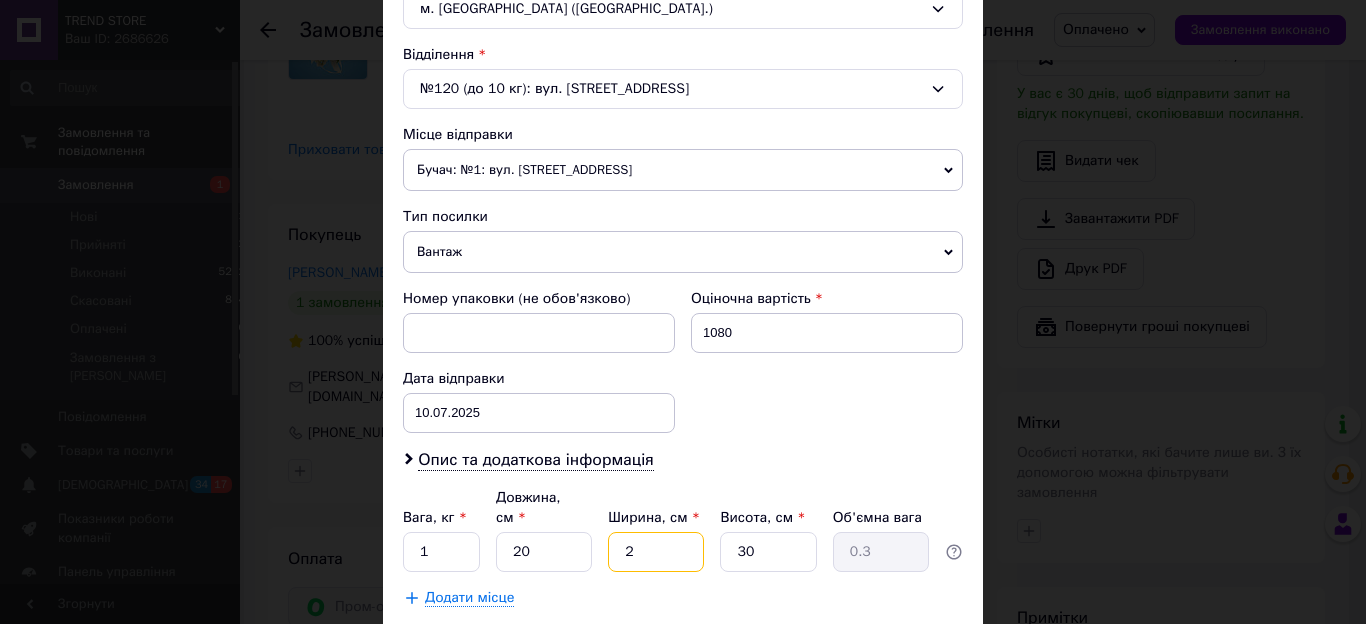 type on "25" 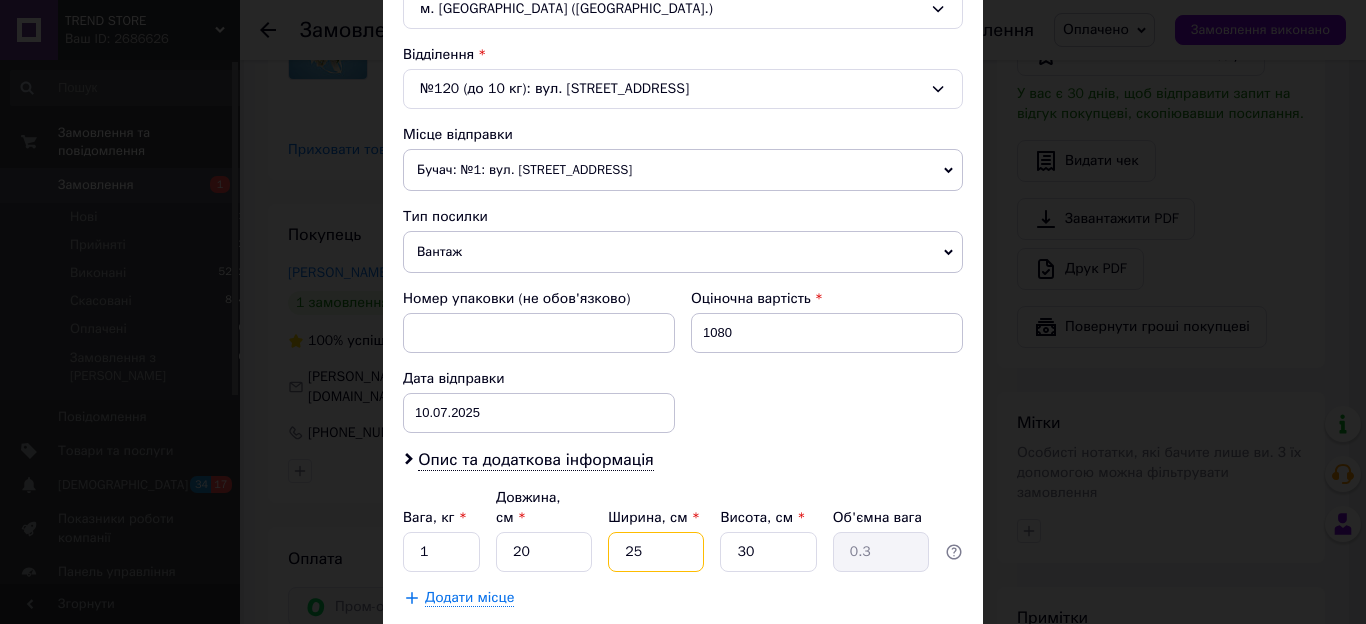 type on "3.75" 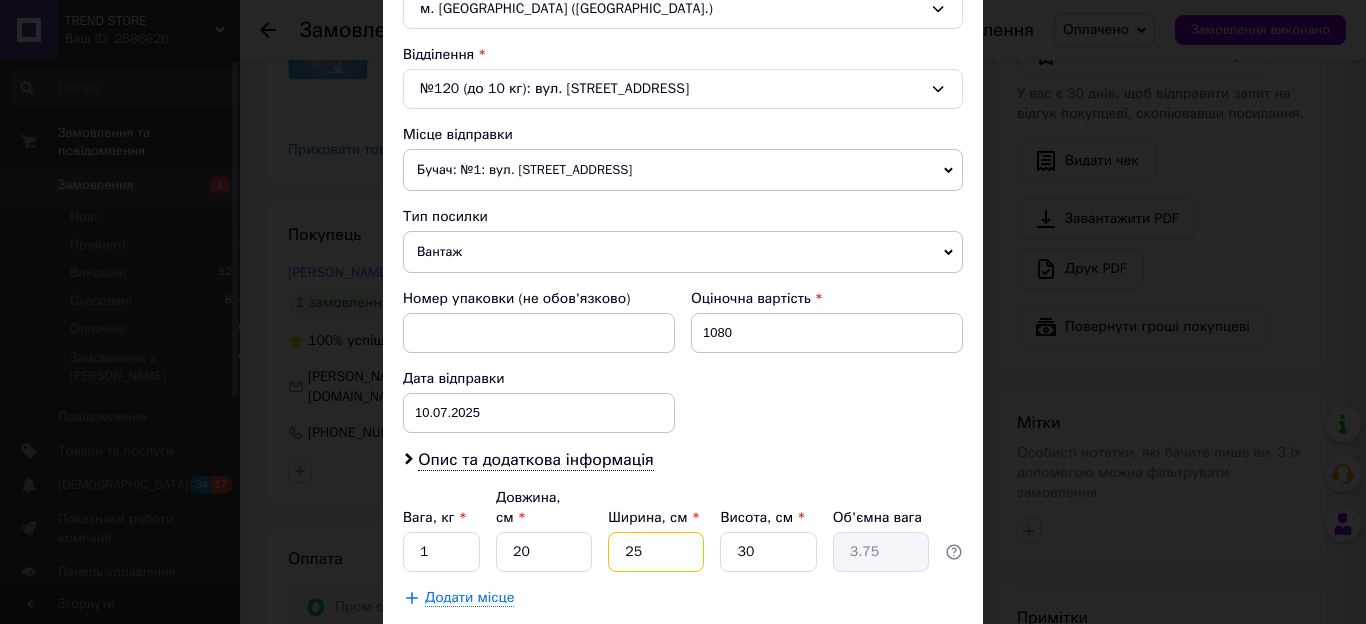 type on "25" 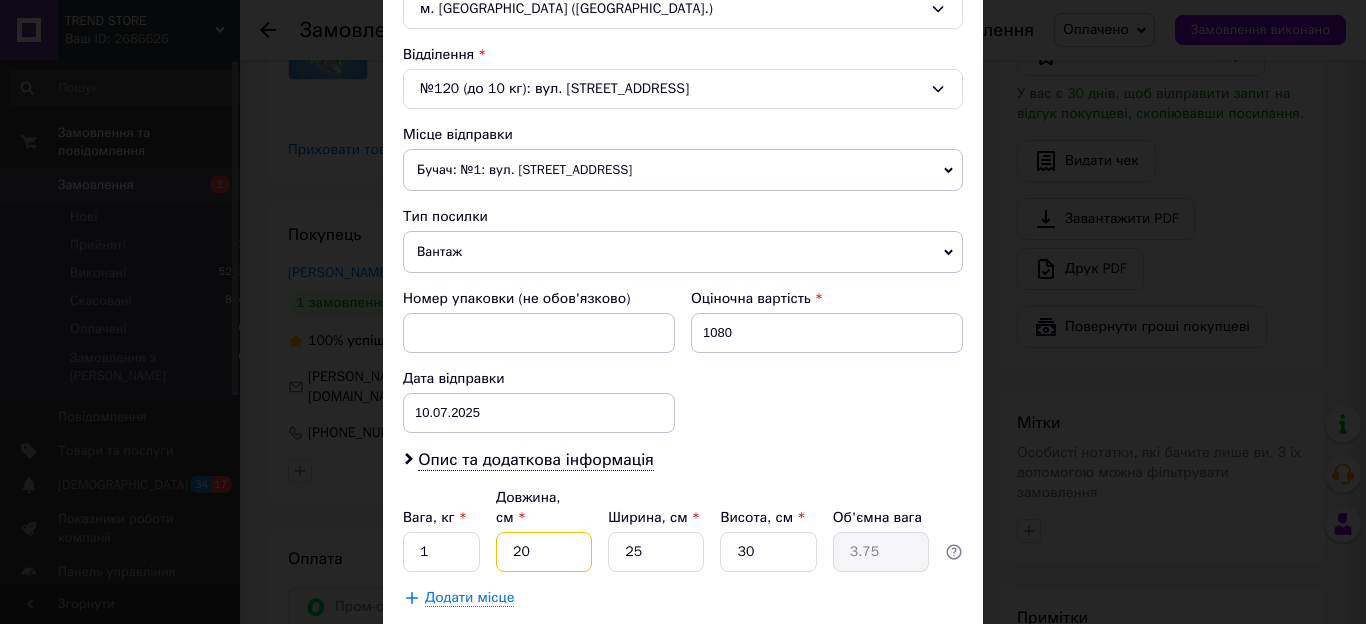 click on "20" at bounding box center [544, 552] 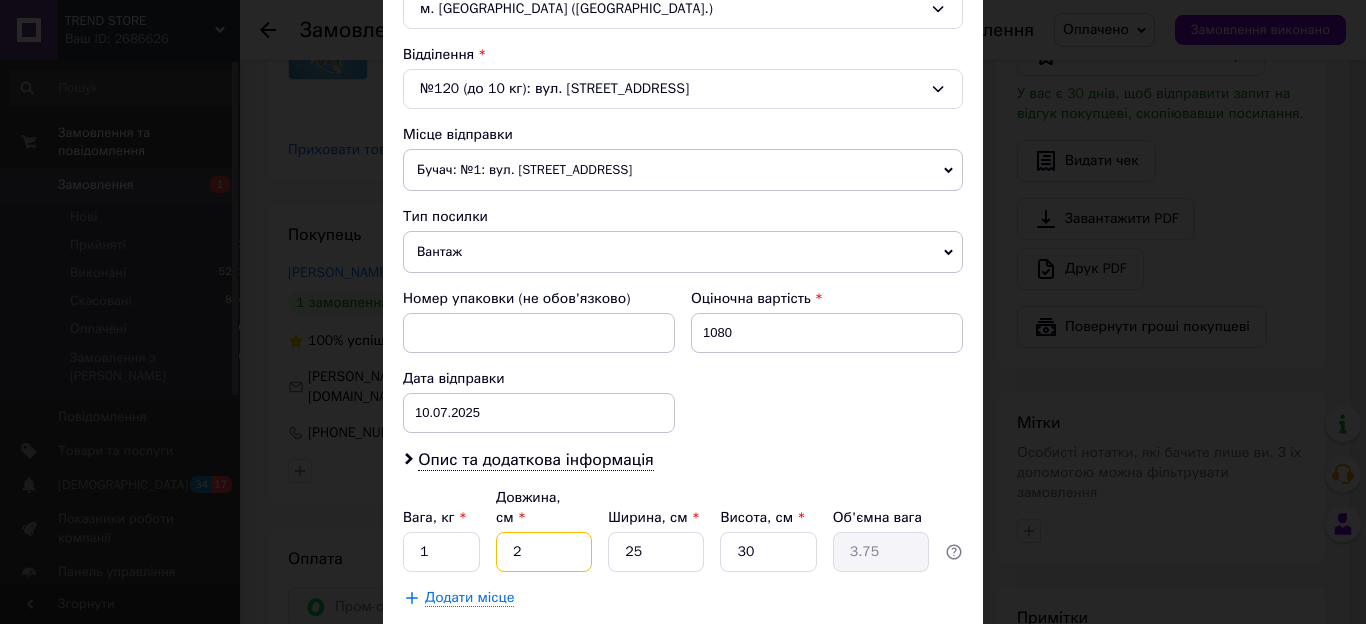 type on "0.38" 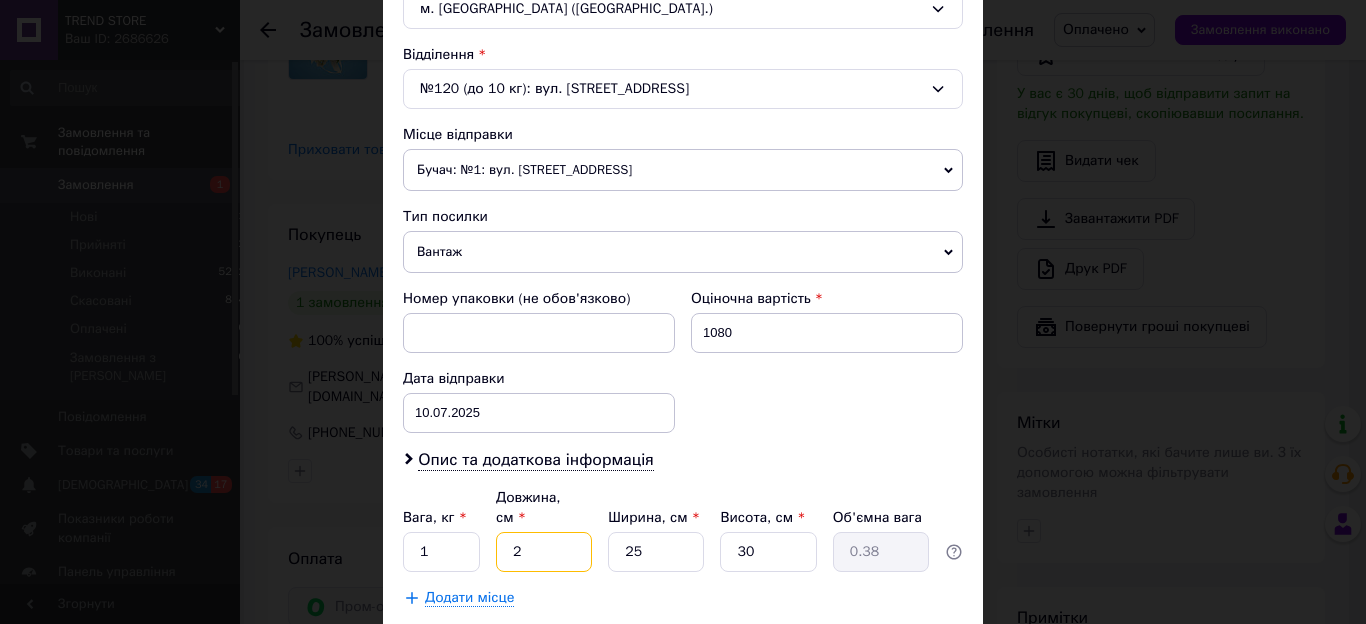 type on "25" 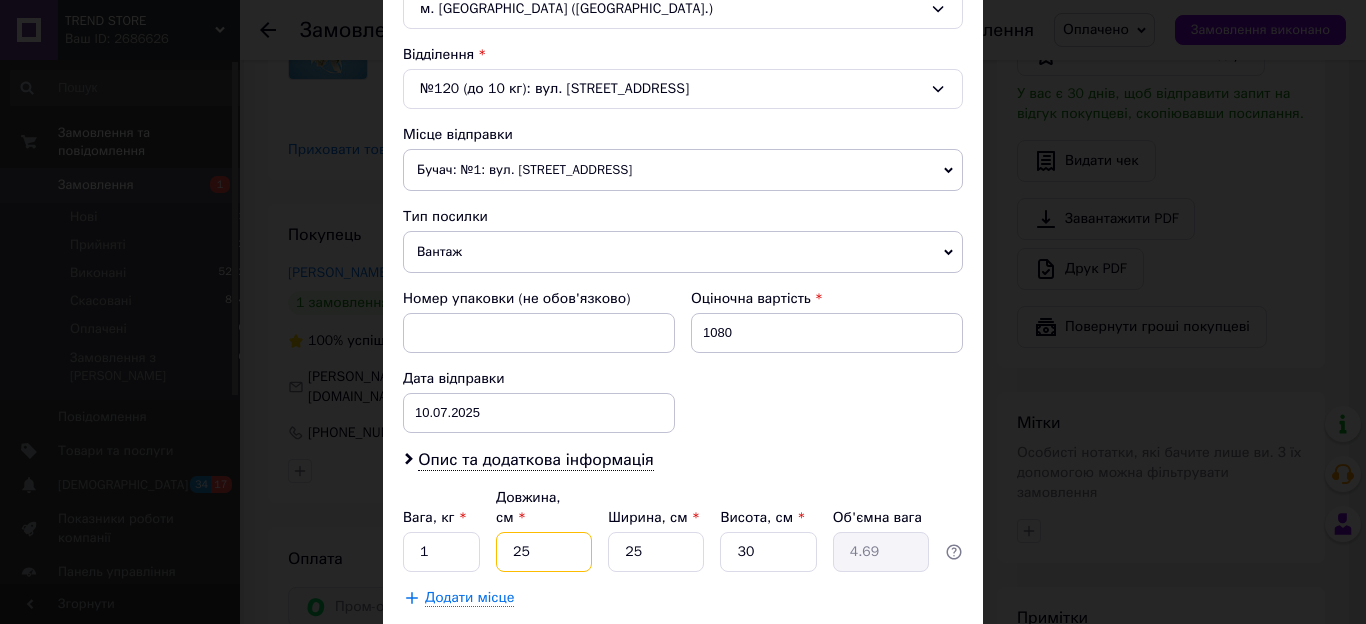 type on "25" 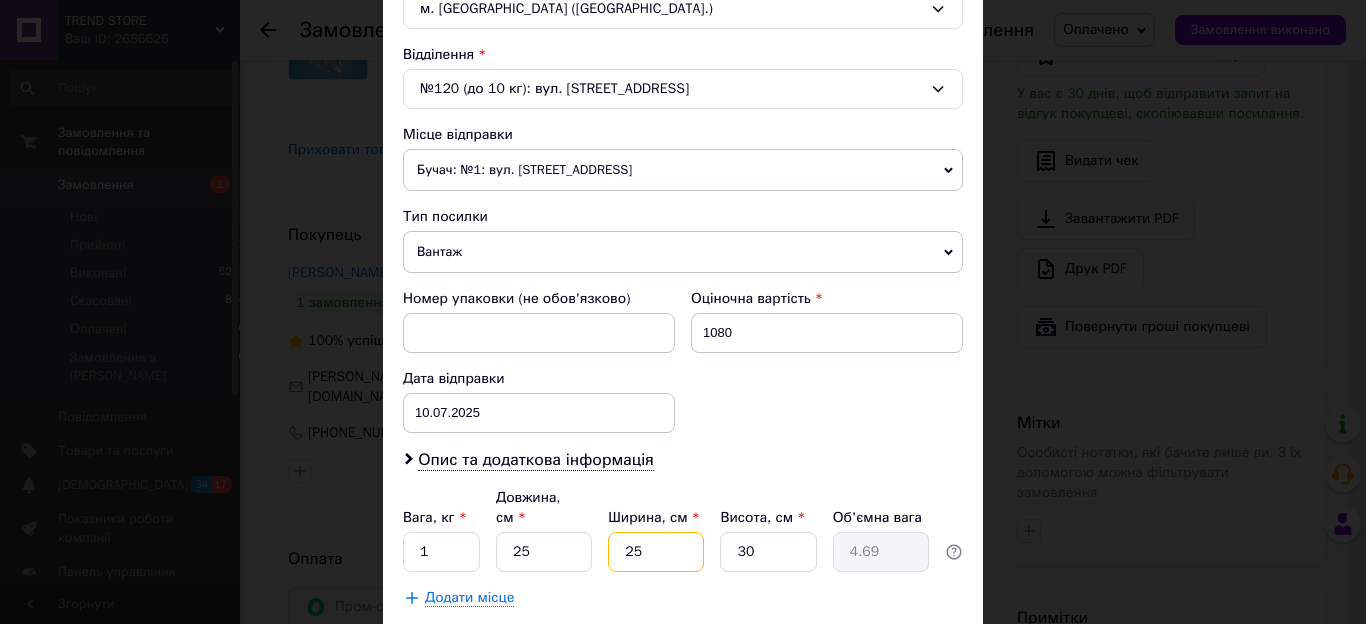 type on "2" 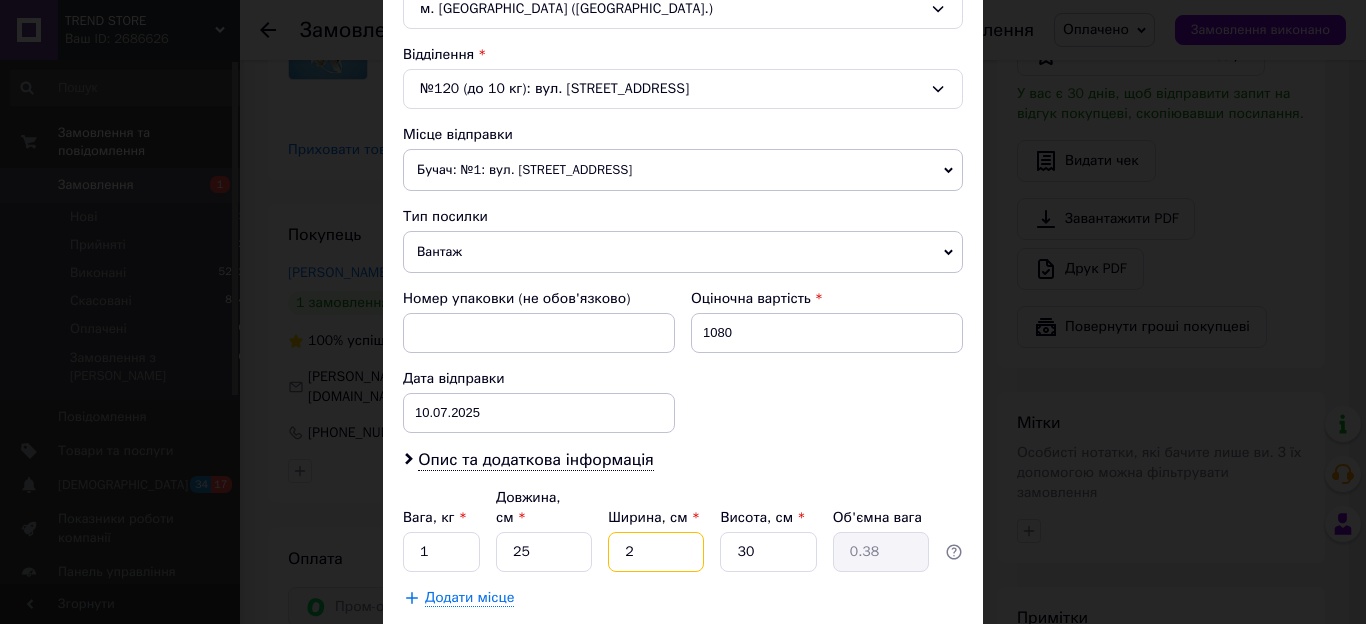 type on "20" 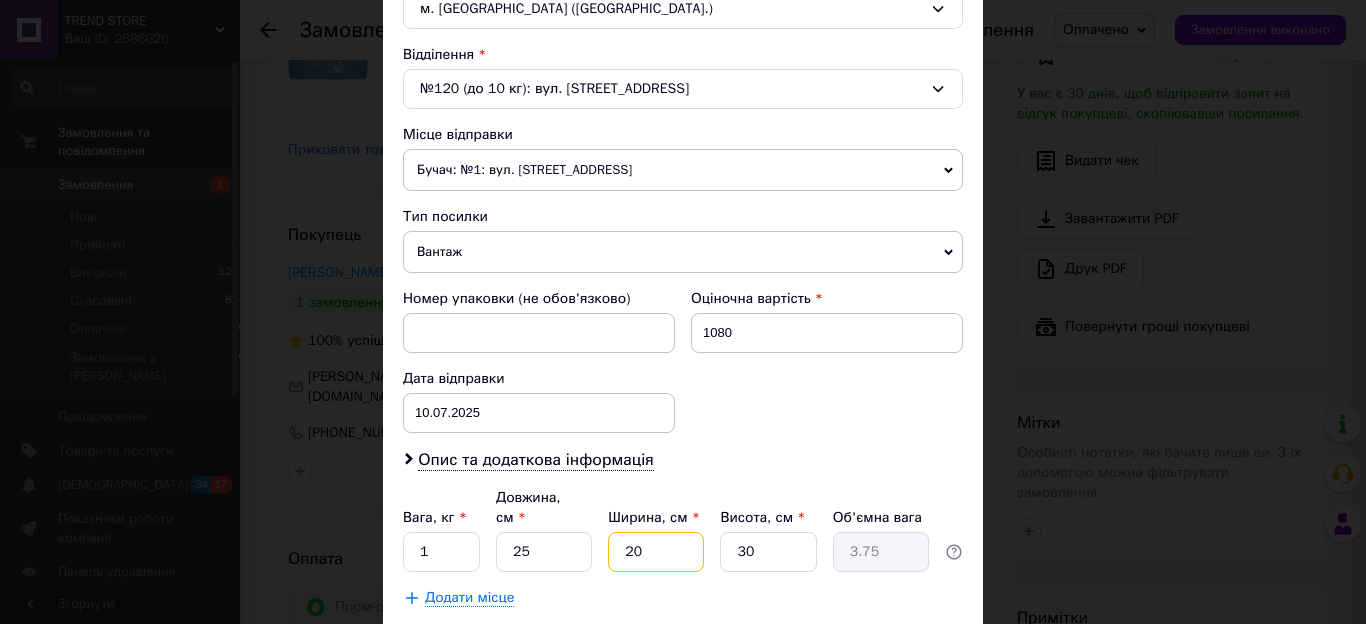 type on "20" 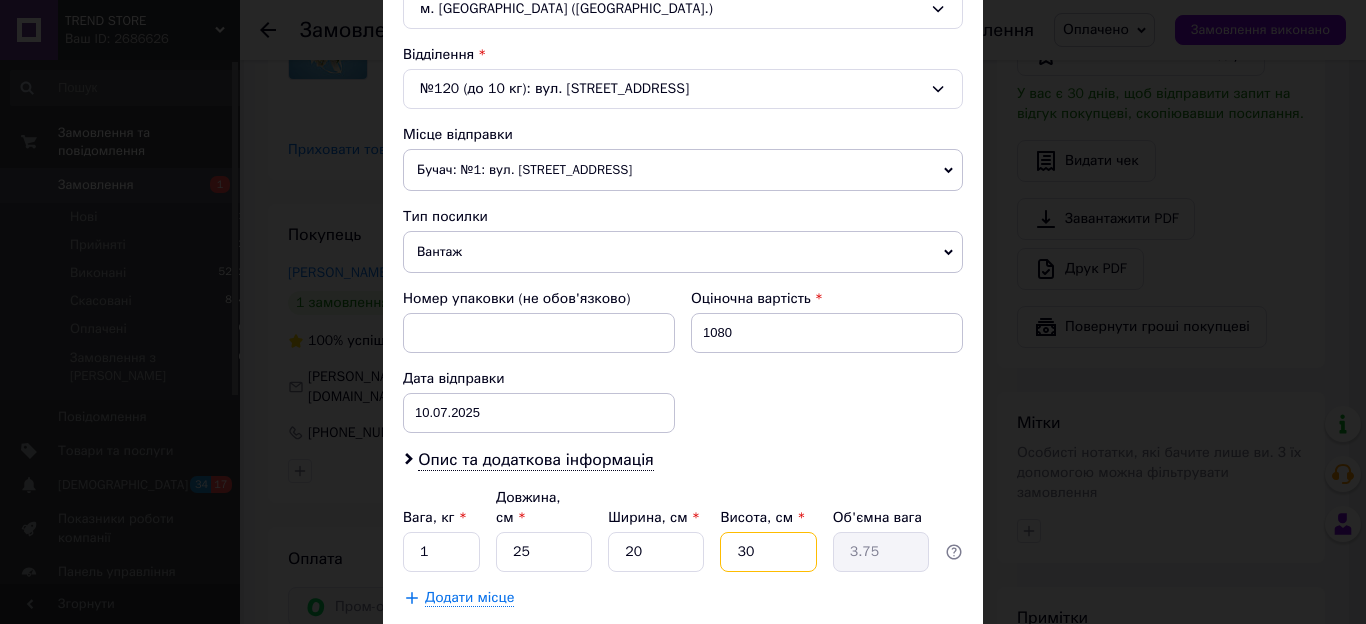 type on "2" 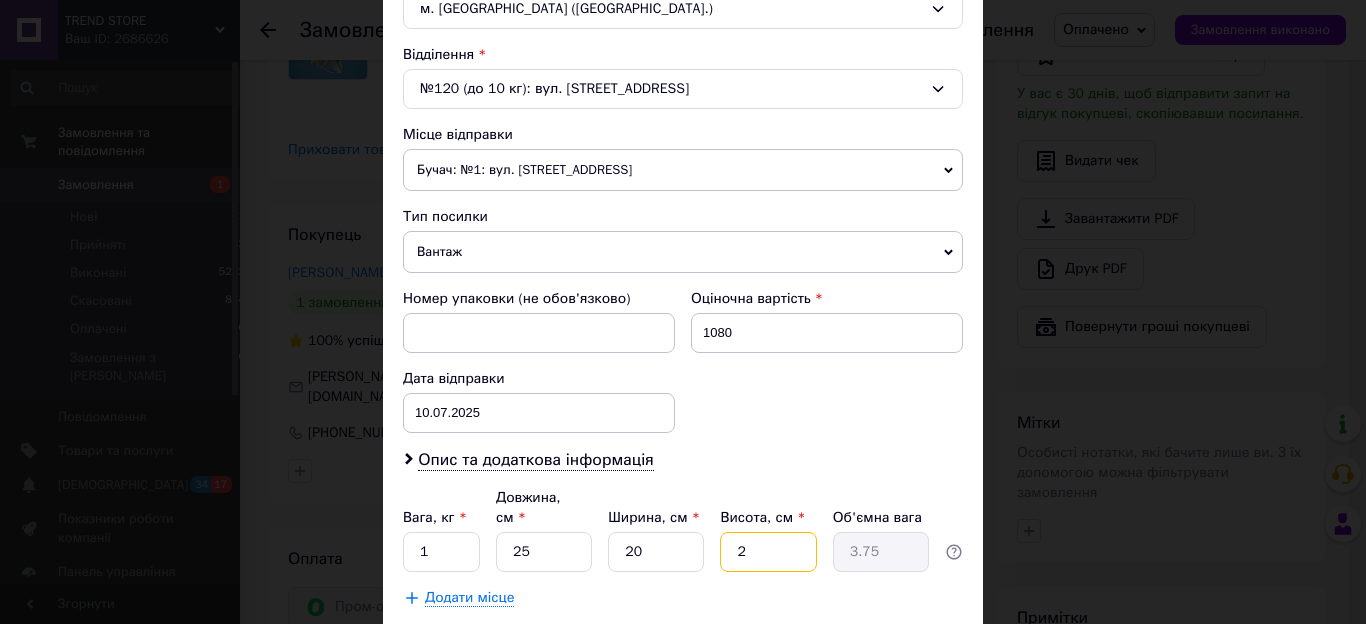 type on "0.25" 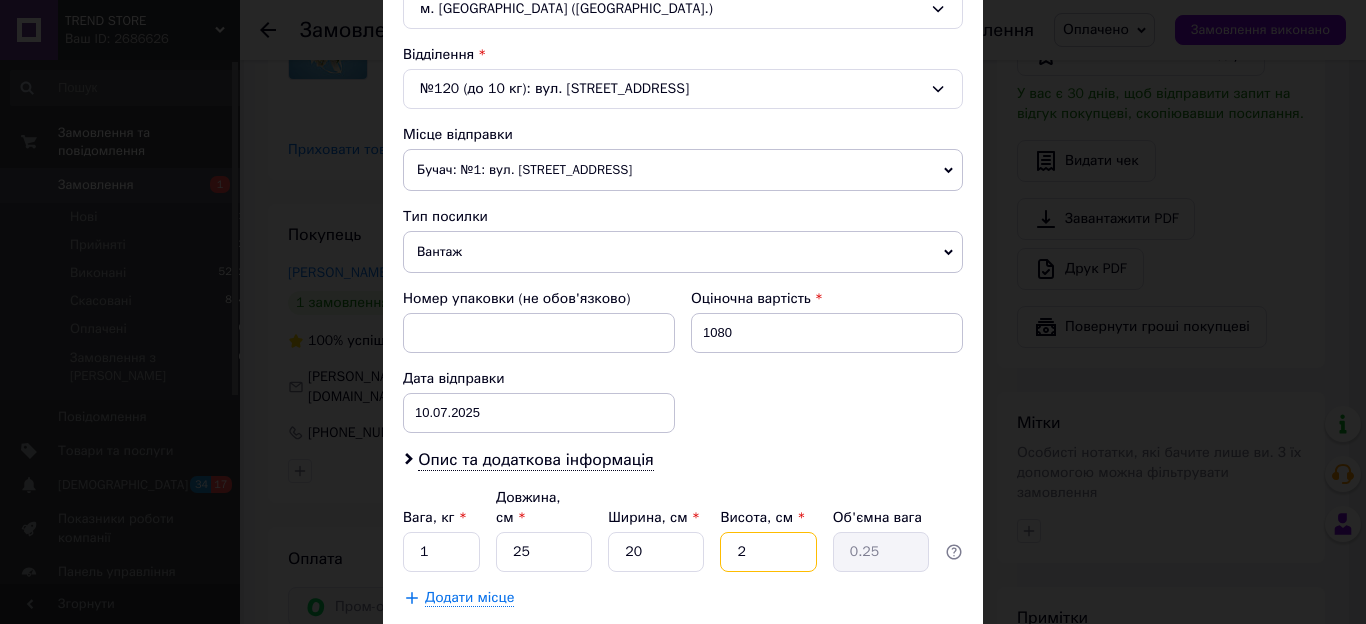 type on "20" 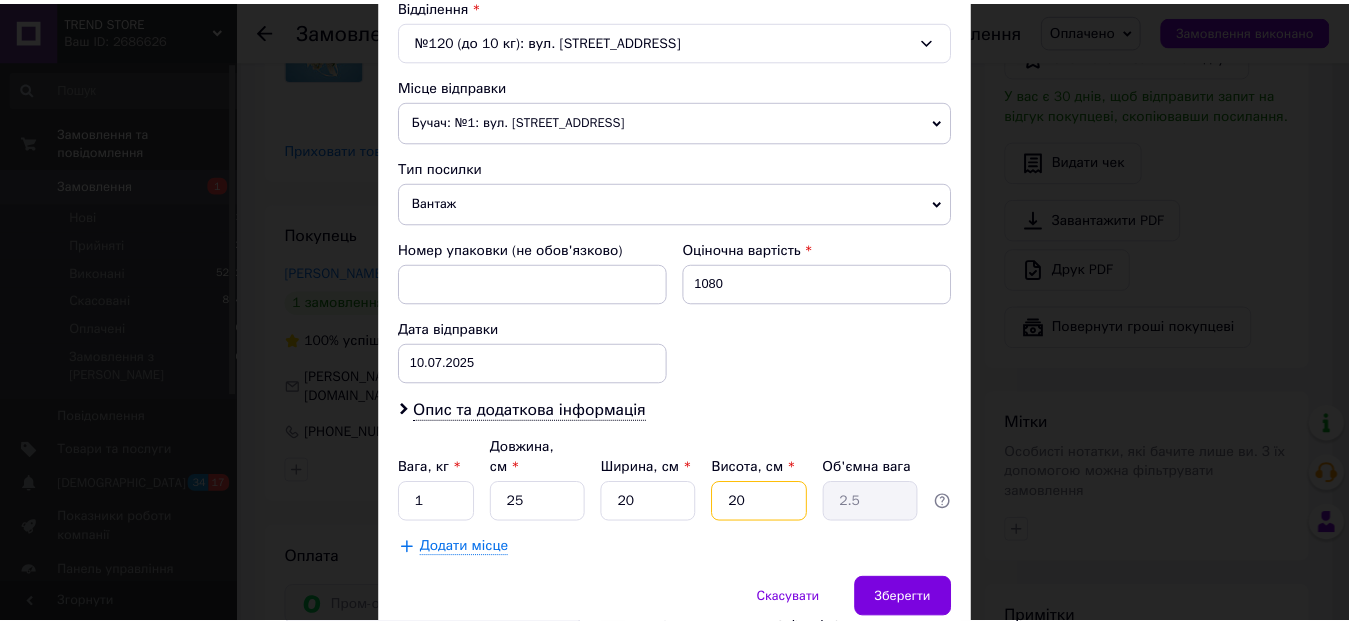 scroll, scrollTop: 704, scrollLeft: 0, axis: vertical 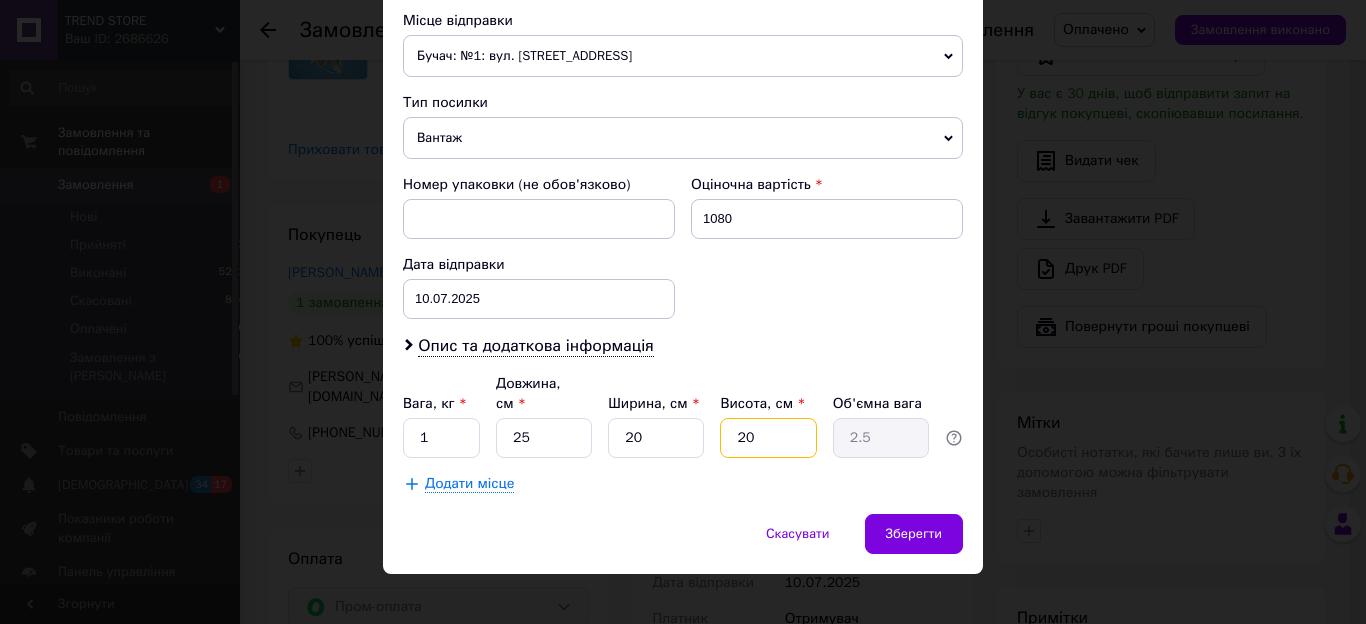 type on "20" 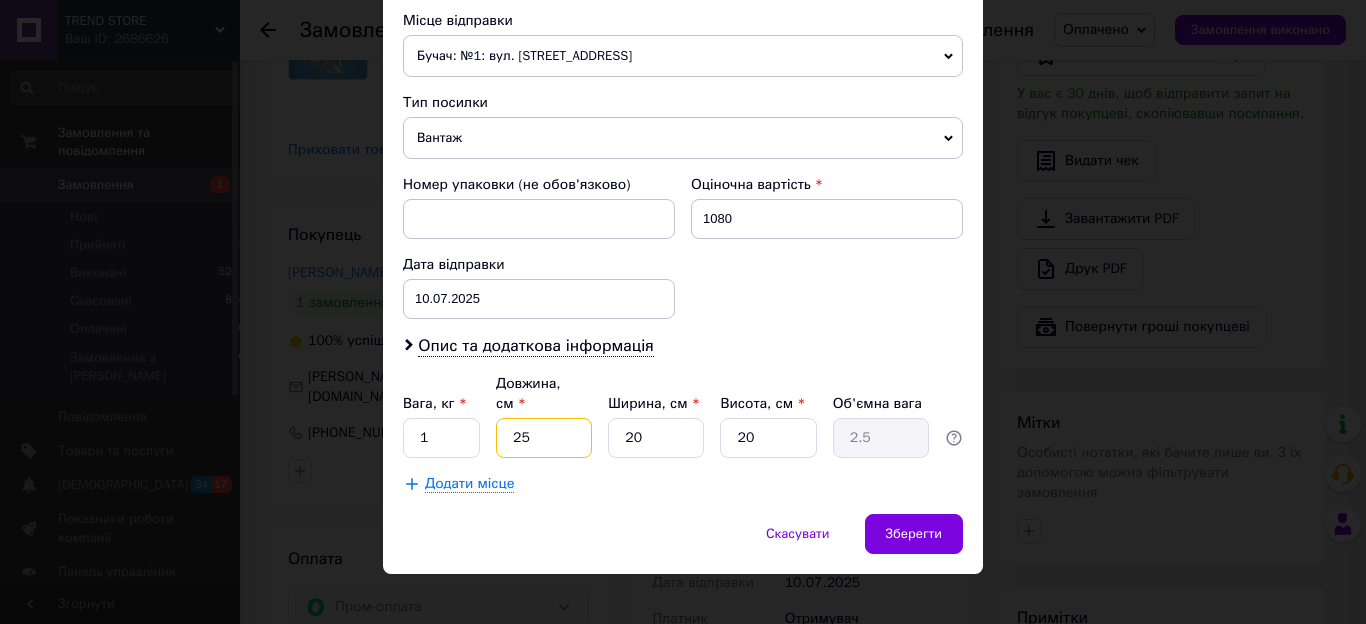 drag, startPoint x: 536, startPoint y: 421, endPoint x: 386, endPoint y: 412, distance: 150.26976 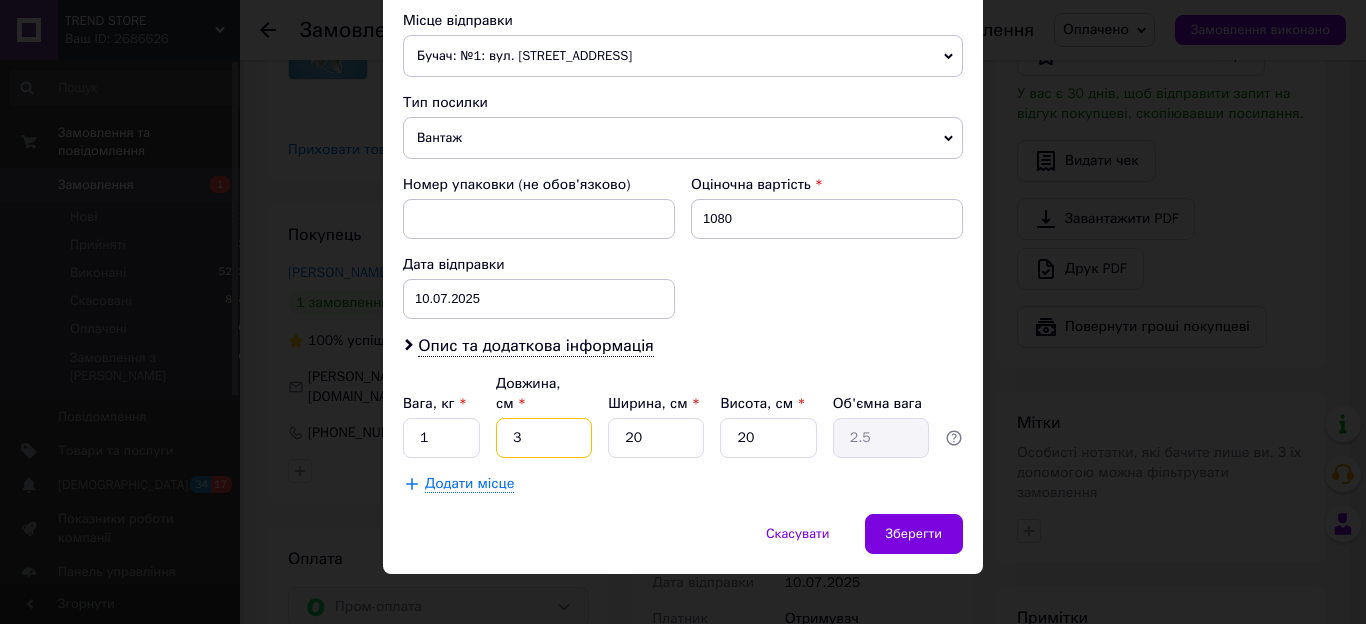 type on "0.3" 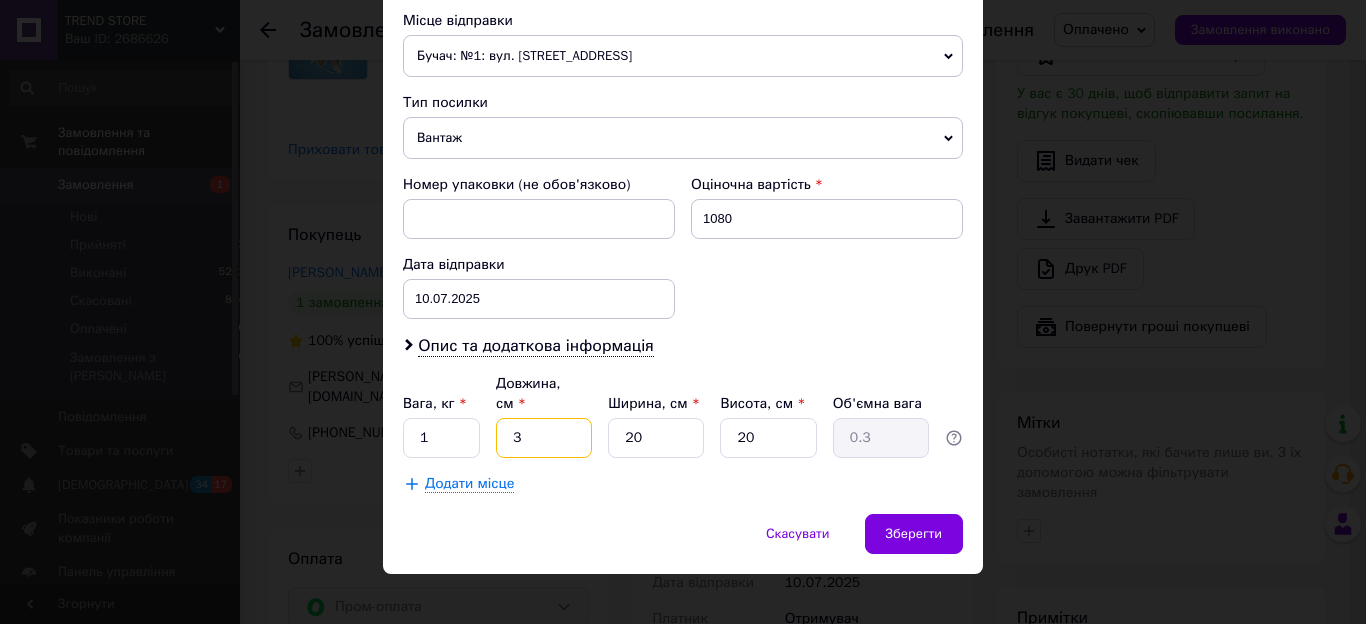 type on "30" 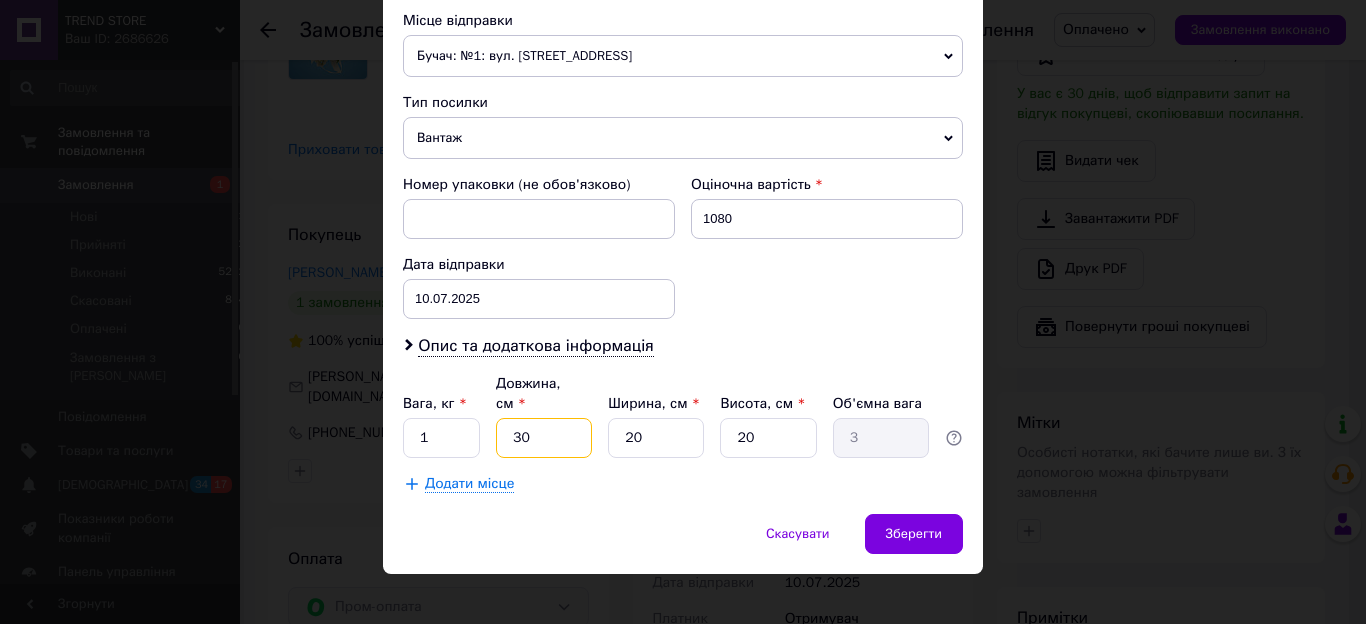 type on "30" 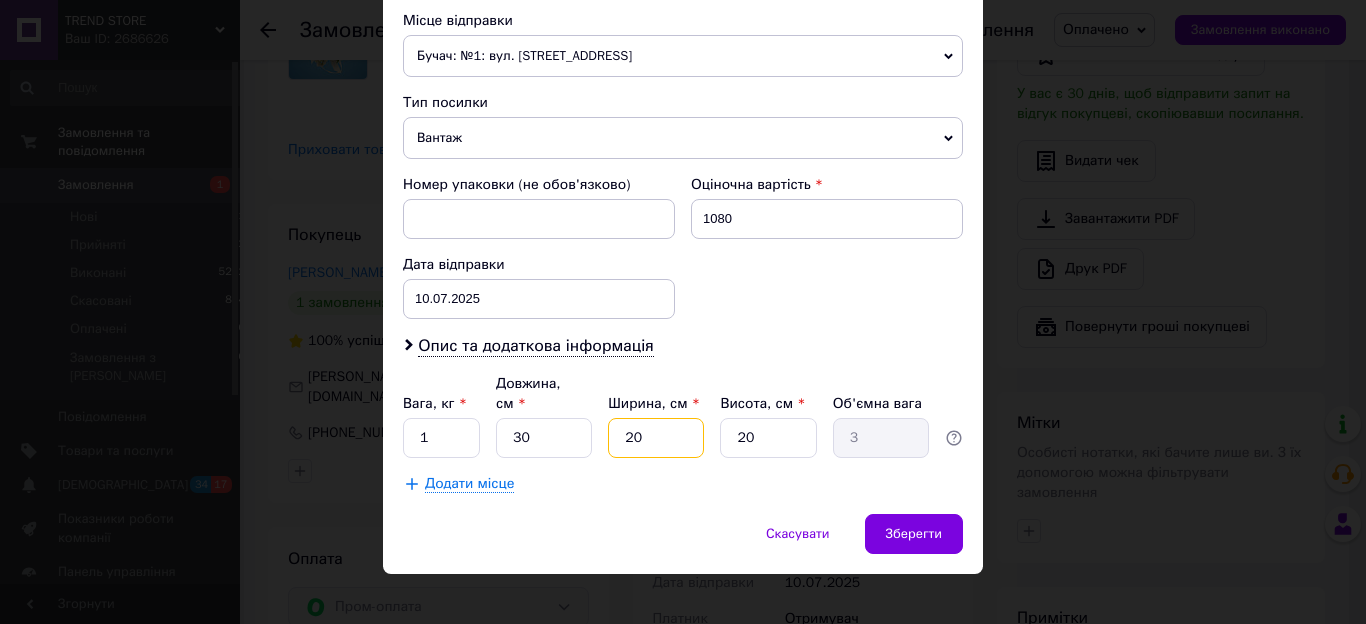 type on "2" 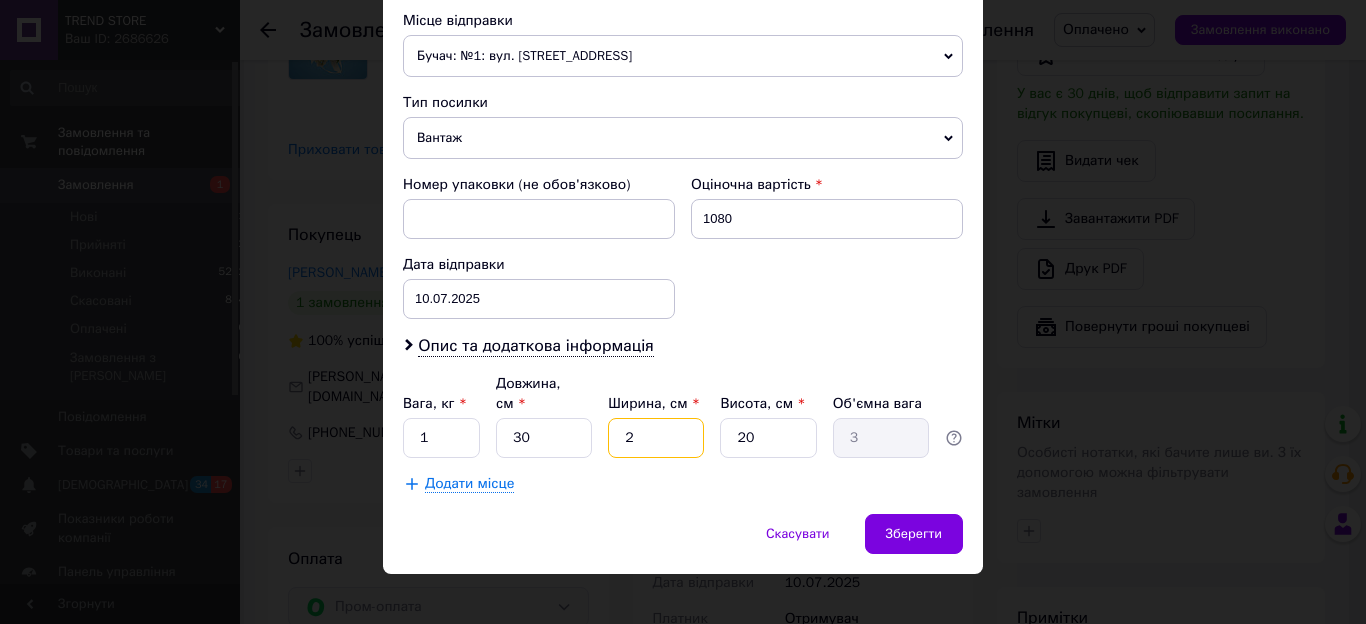 type on "0.3" 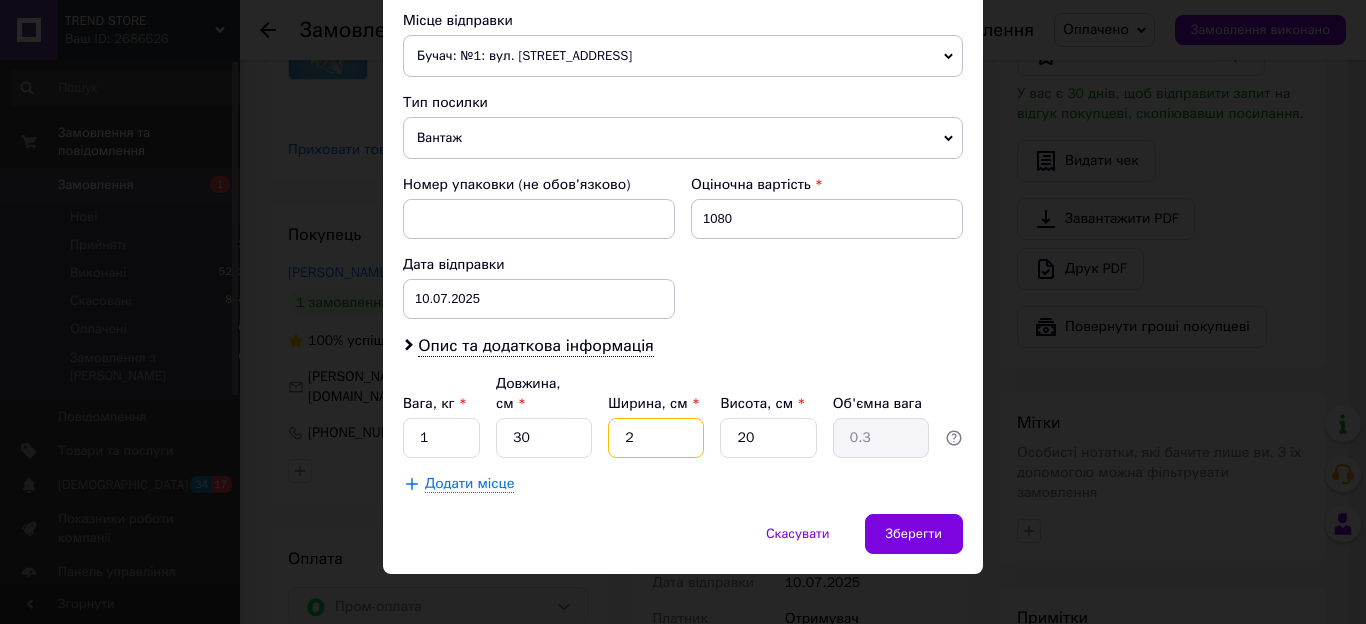 type on "25" 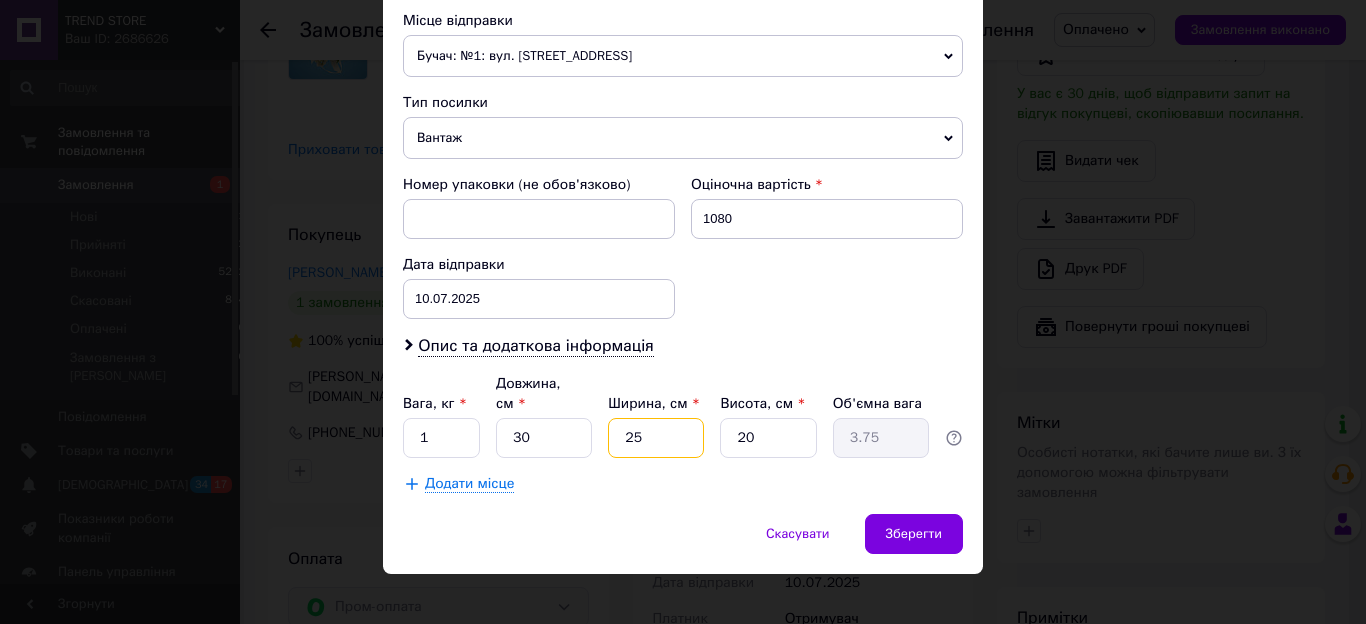 type on "25" 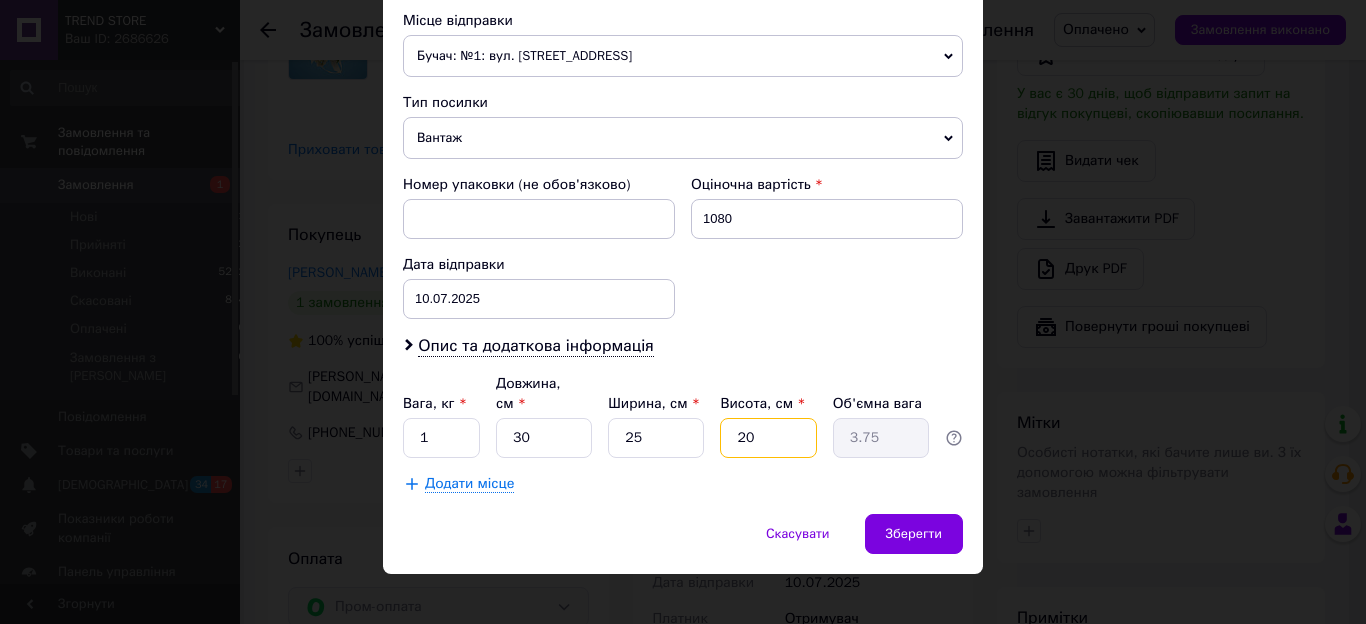 type on "2" 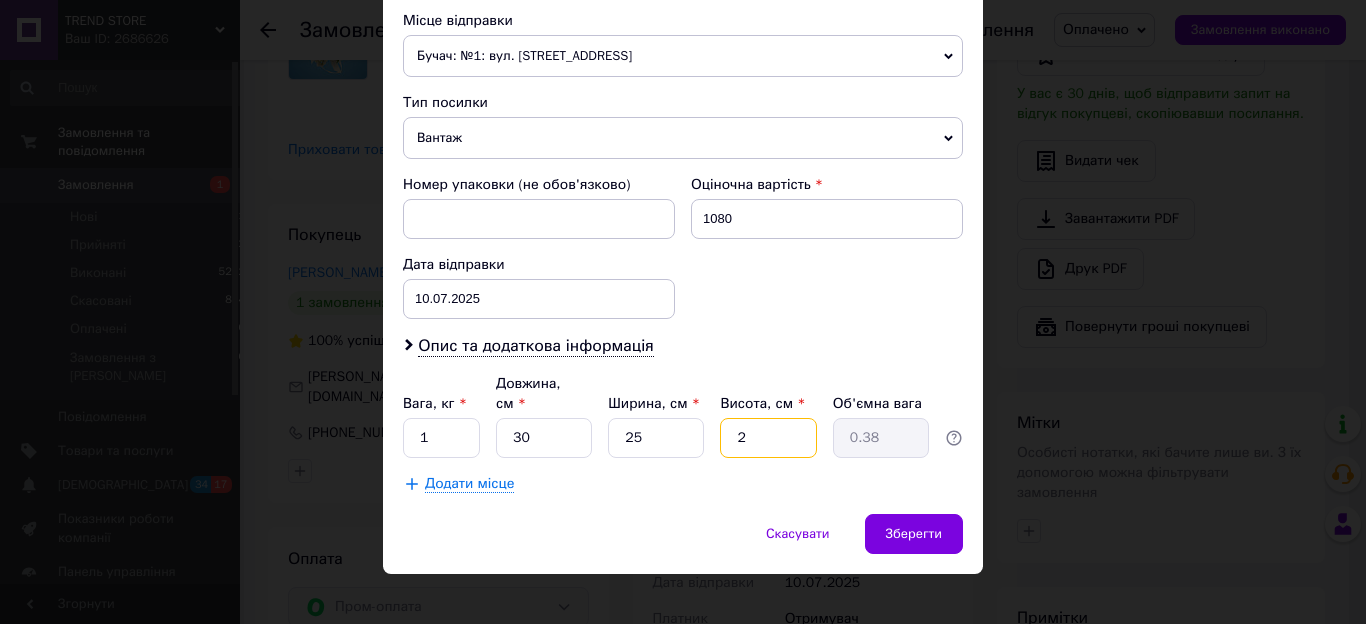 type on "25" 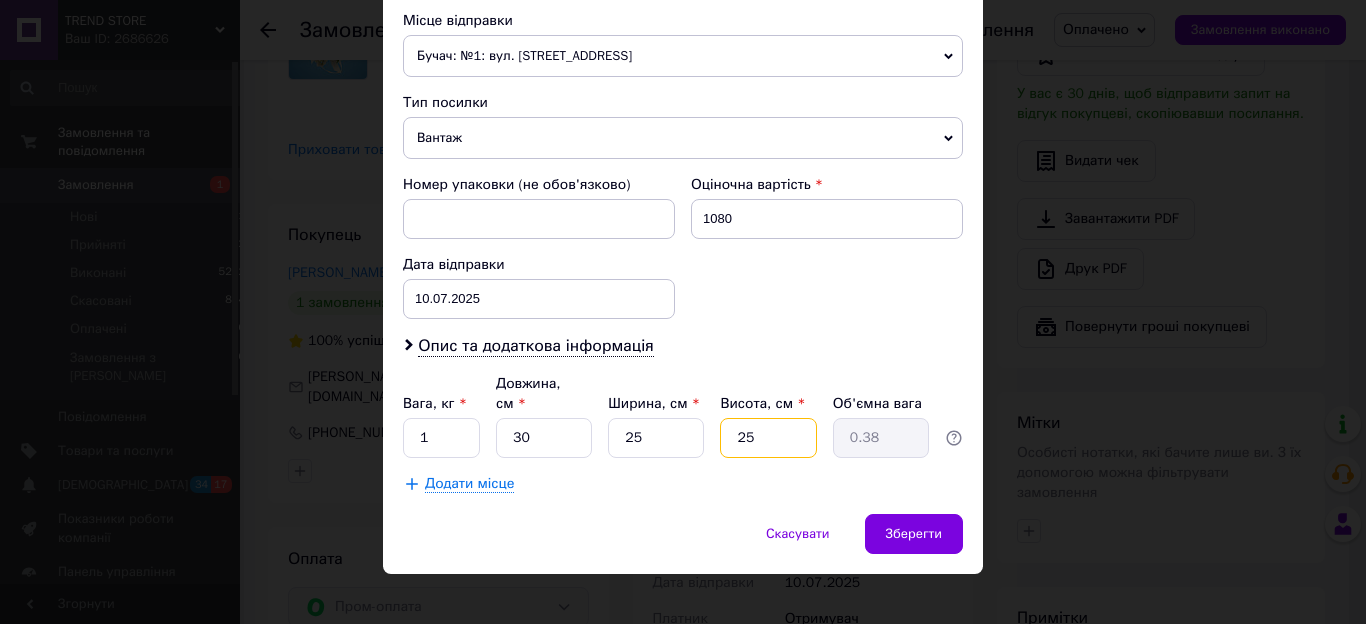 type on "4.69" 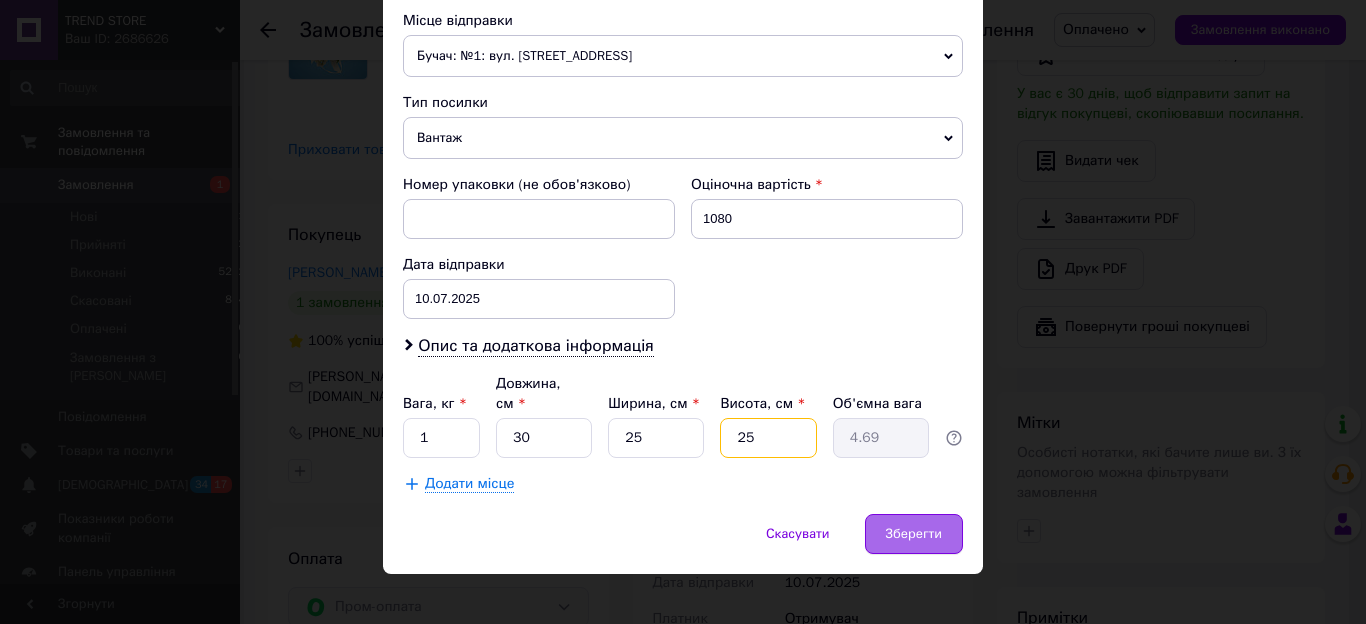 type on "25" 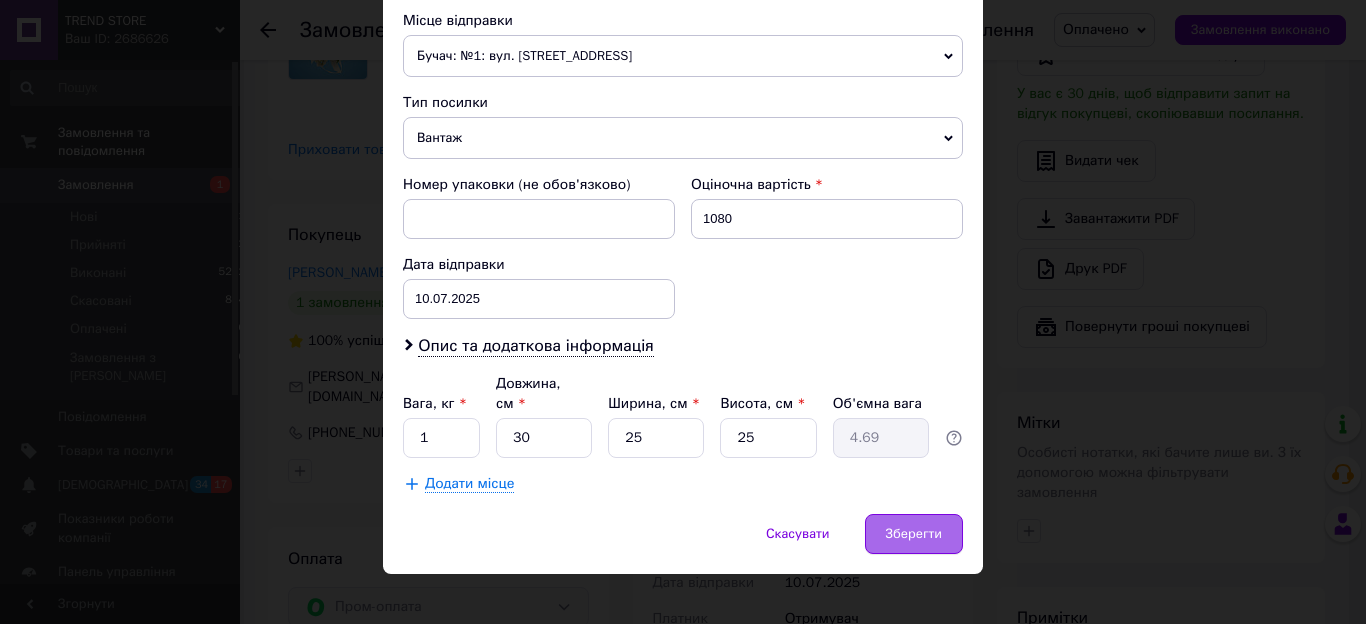 click on "Зберегти" at bounding box center (914, 534) 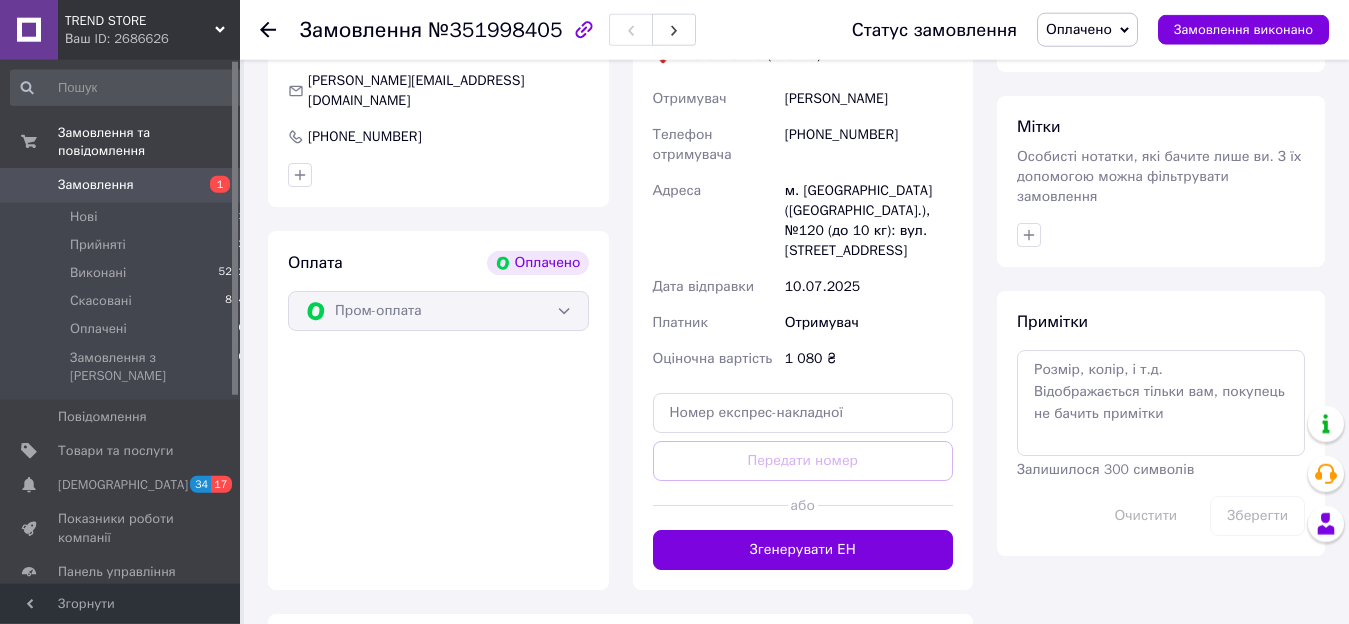 scroll, scrollTop: 919, scrollLeft: 0, axis: vertical 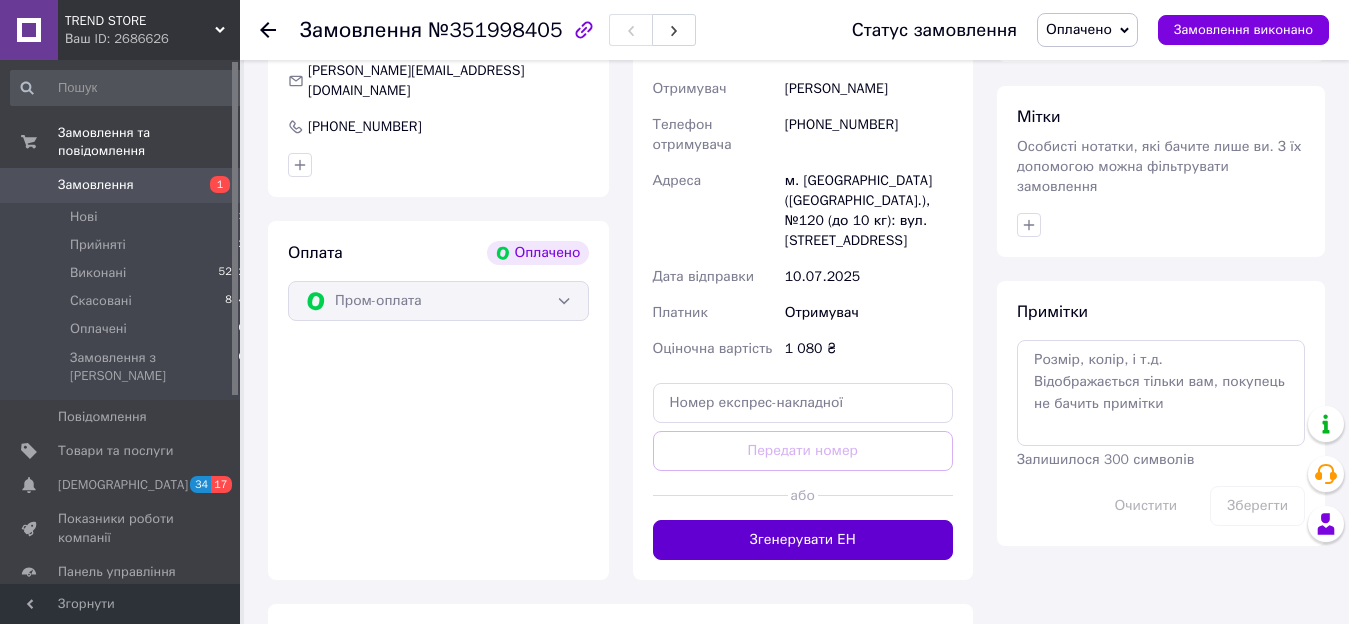 click on "Згенерувати ЕН" at bounding box center (803, 540) 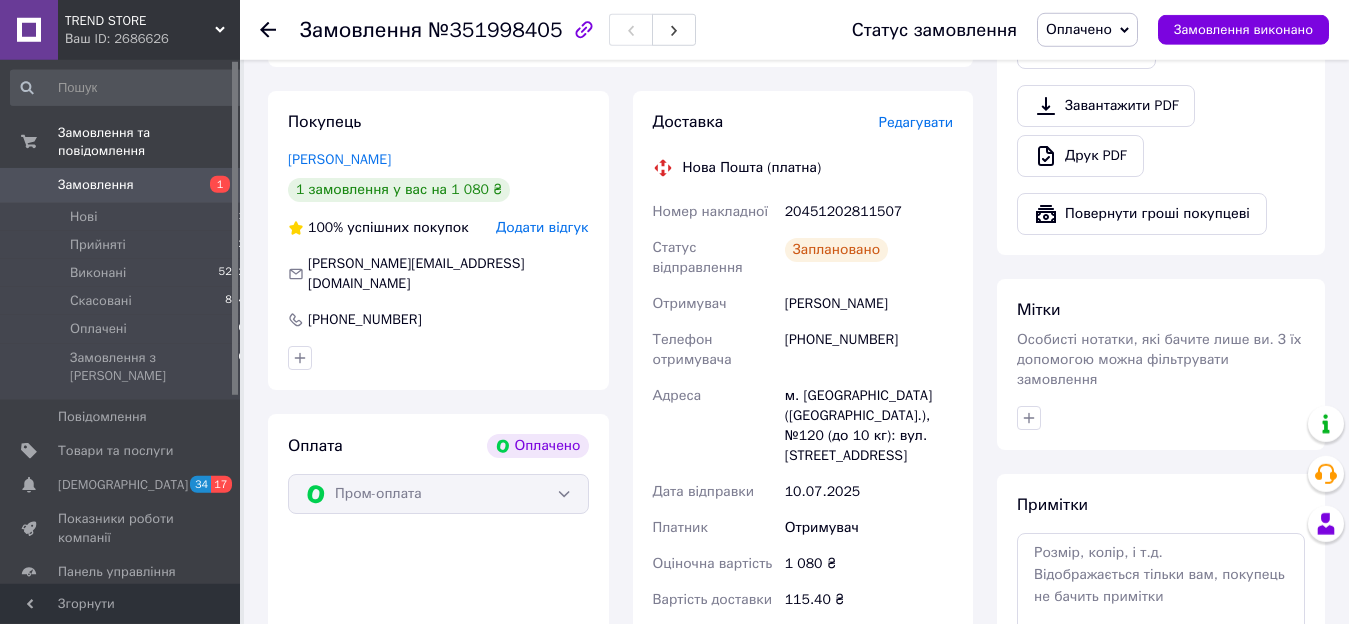 scroll, scrollTop: 715, scrollLeft: 0, axis: vertical 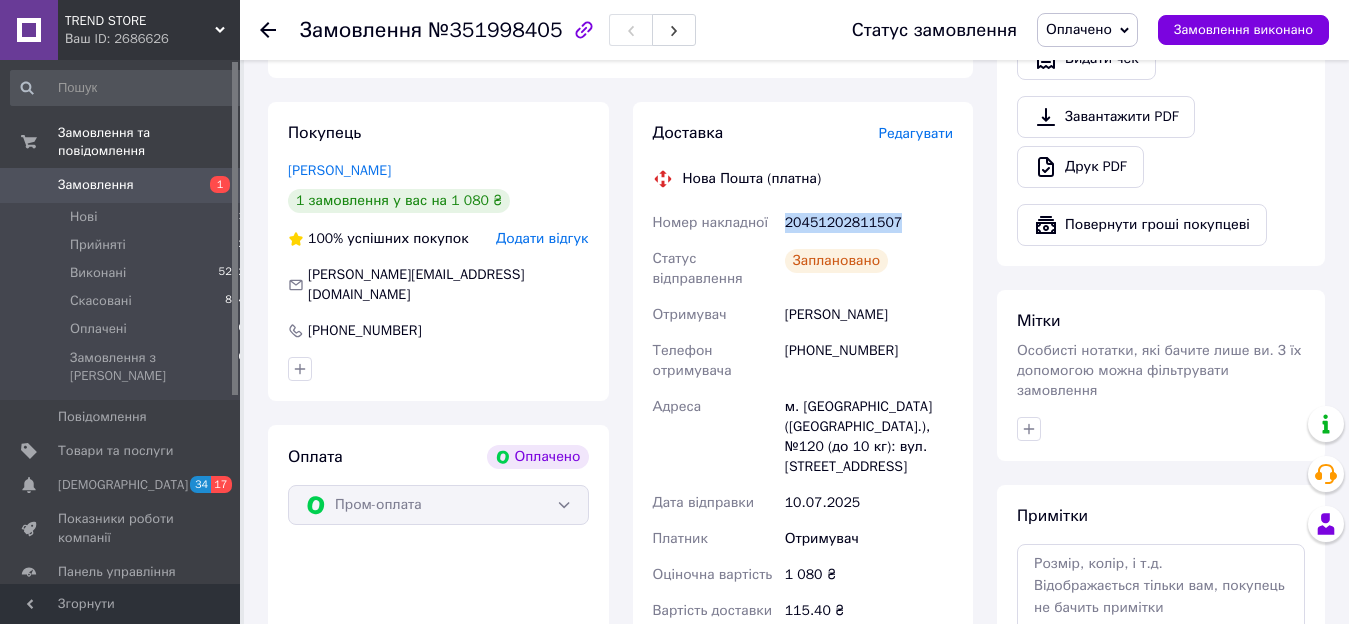 drag, startPoint x: 786, startPoint y: 218, endPoint x: 964, endPoint y: 225, distance: 178.13759 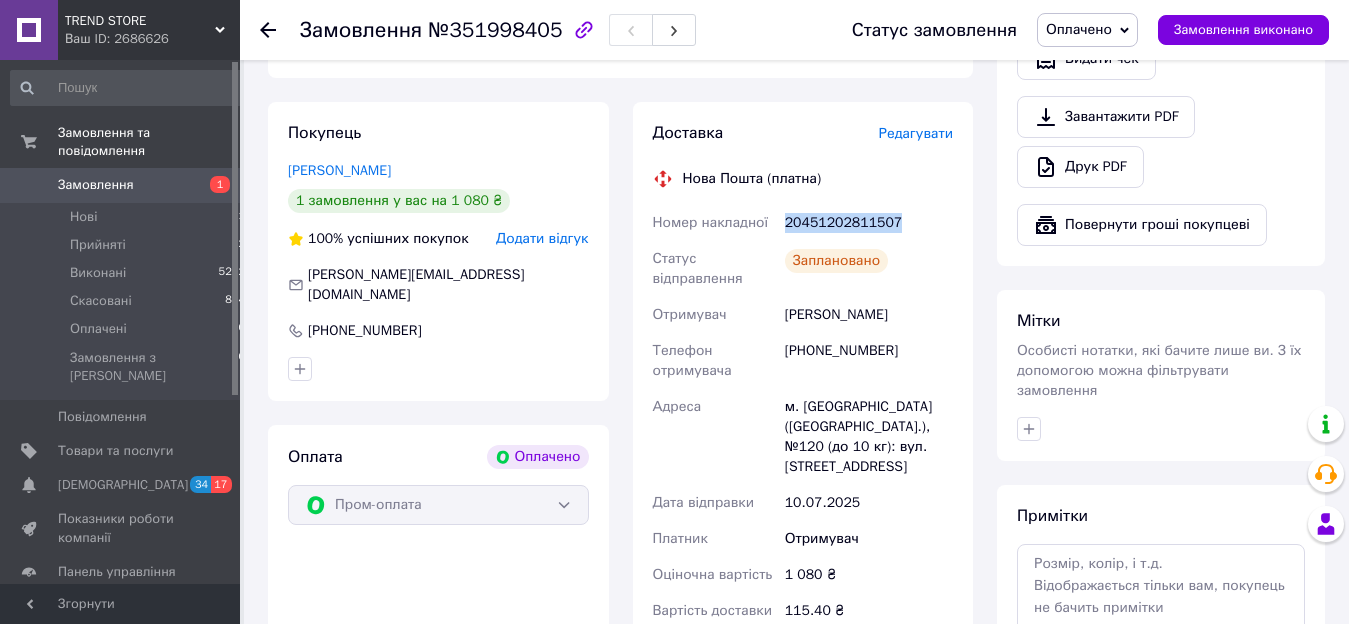click on "Замовлення" at bounding box center (96, 185) 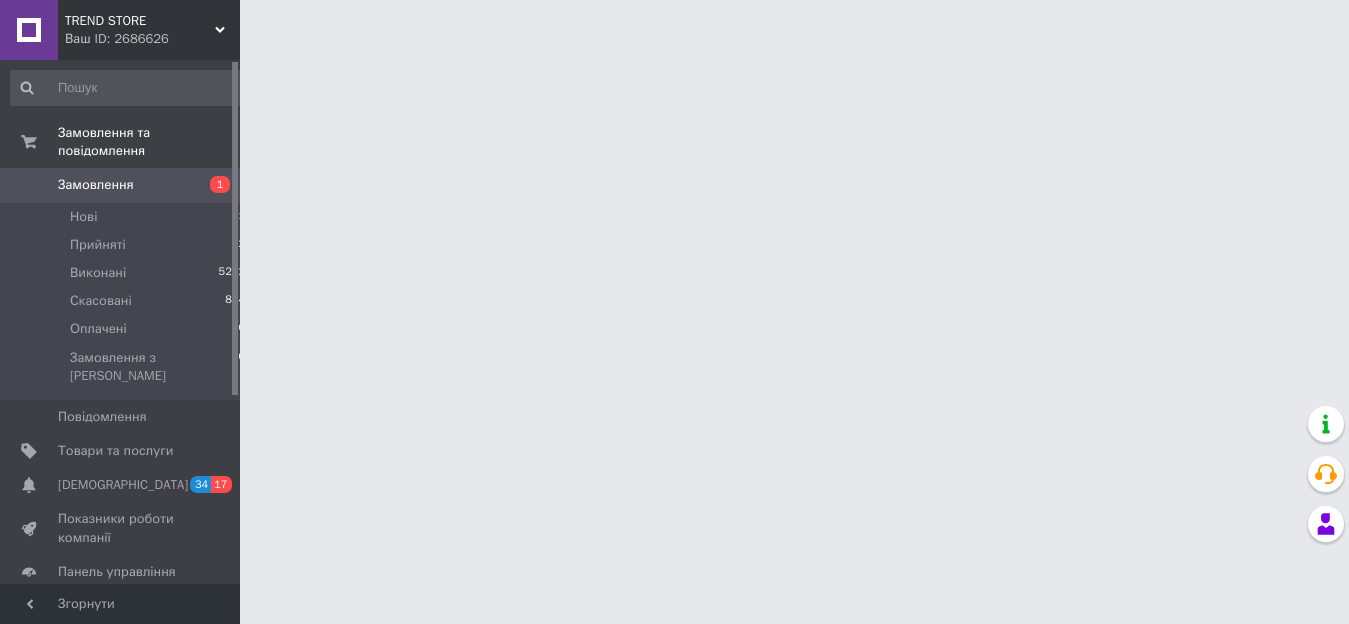 scroll, scrollTop: 0, scrollLeft: 0, axis: both 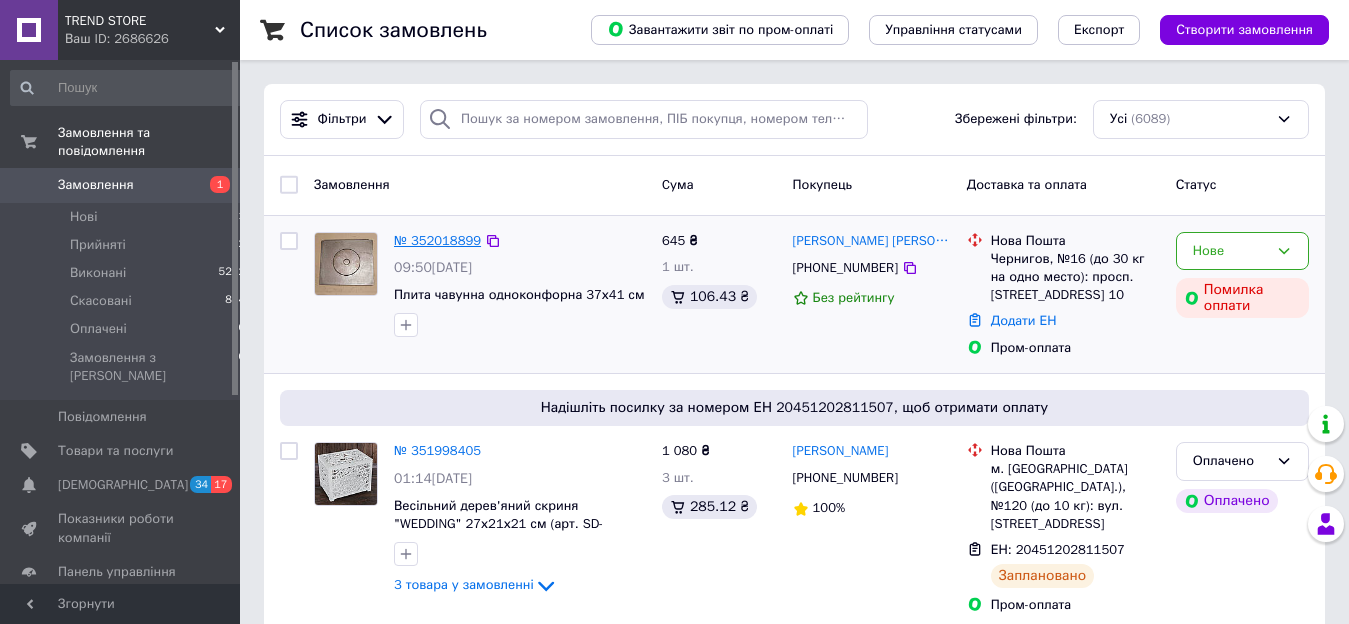 click on "№ 352018899" at bounding box center [437, 240] 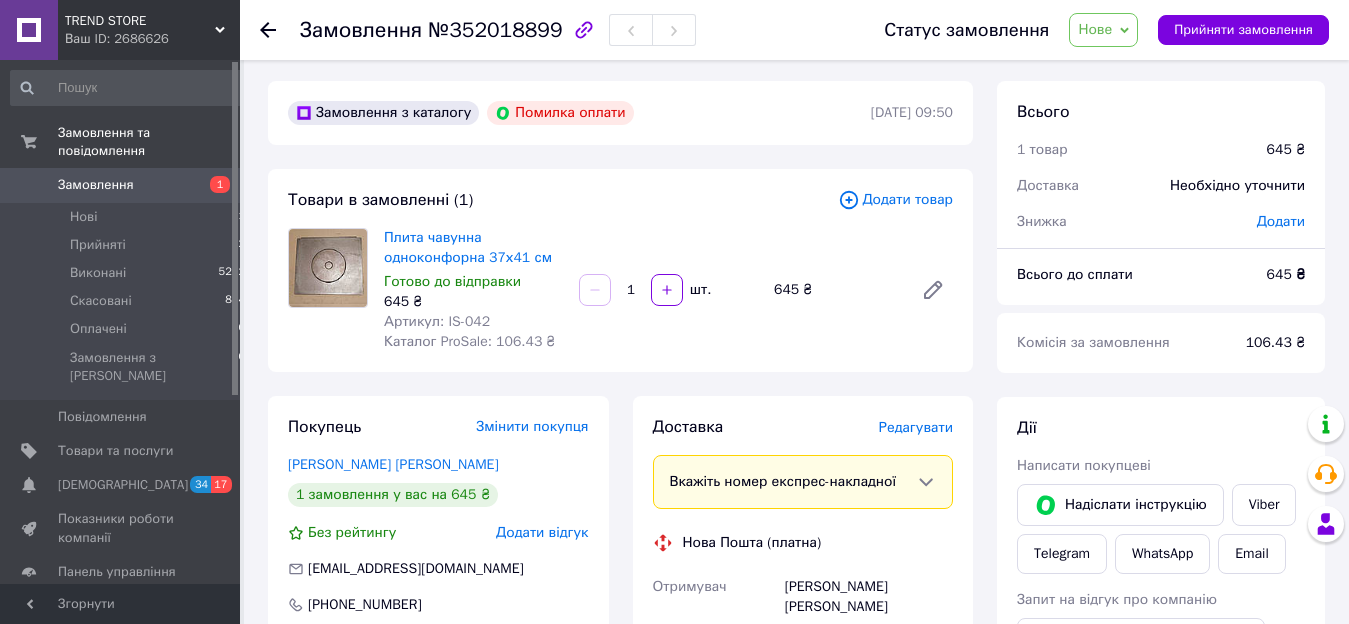 scroll, scrollTop: 306, scrollLeft: 0, axis: vertical 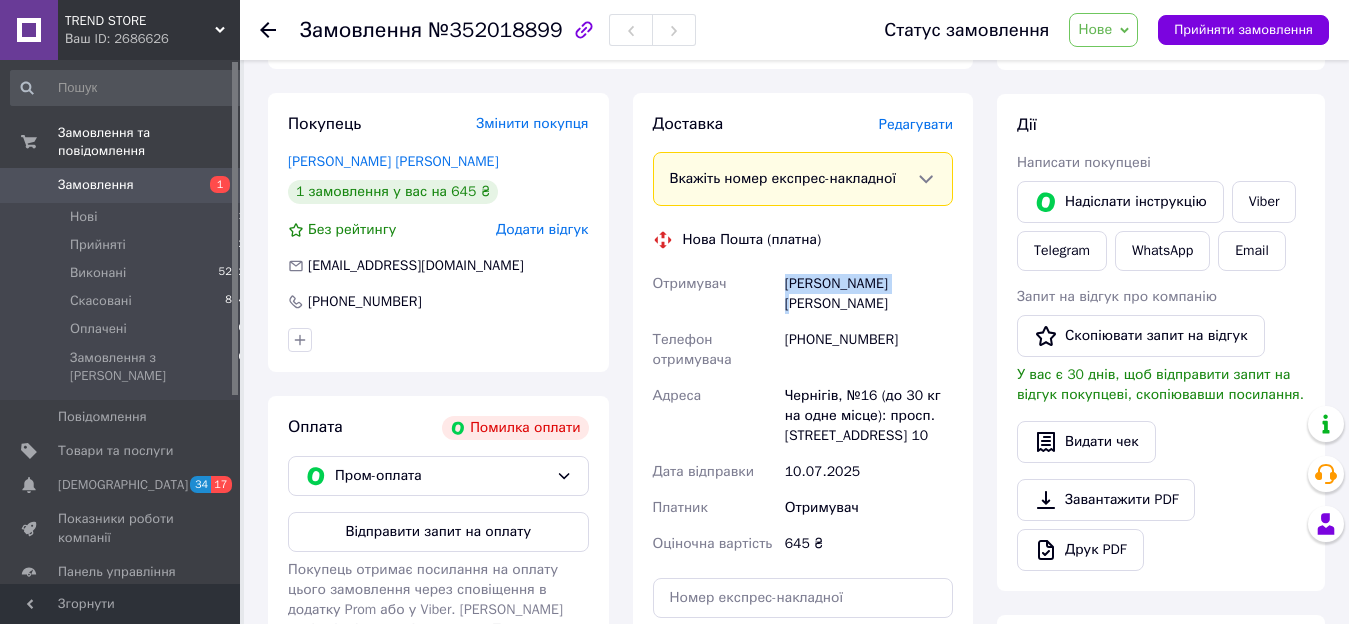 drag, startPoint x: 785, startPoint y: 283, endPoint x: 901, endPoint y: 290, distance: 116.21101 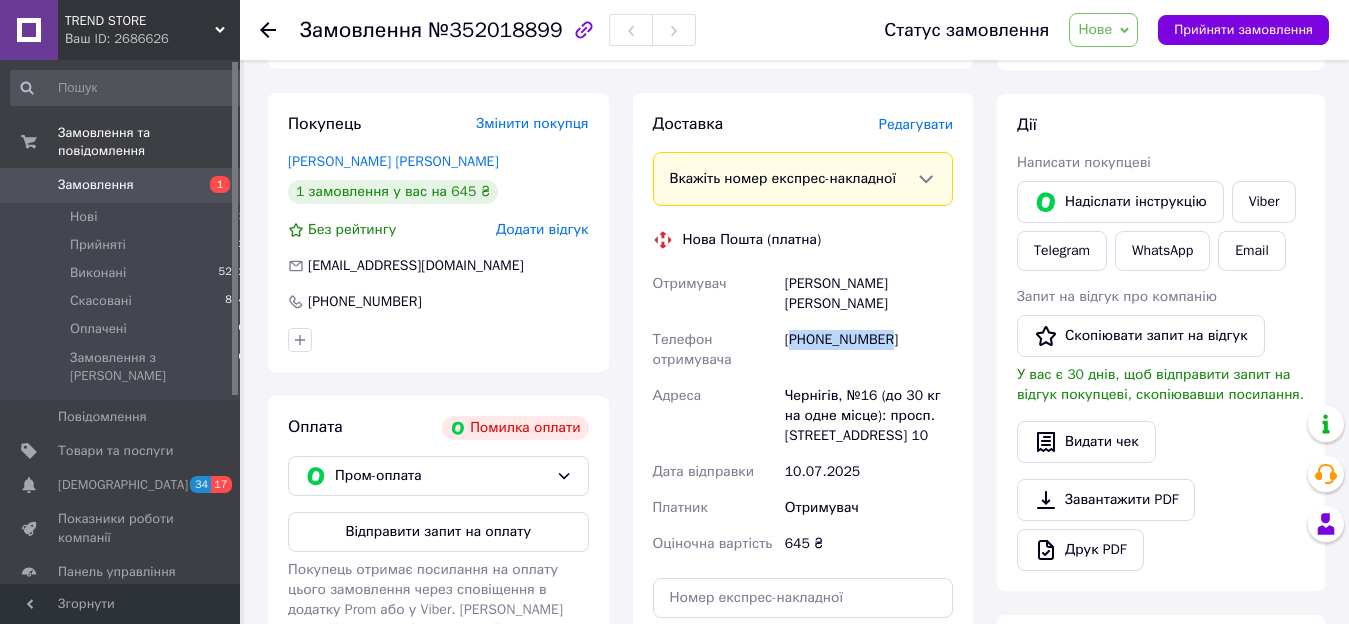 drag, startPoint x: 796, startPoint y: 316, endPoint x: 910, endPoint y: 321, distance: 114.1096 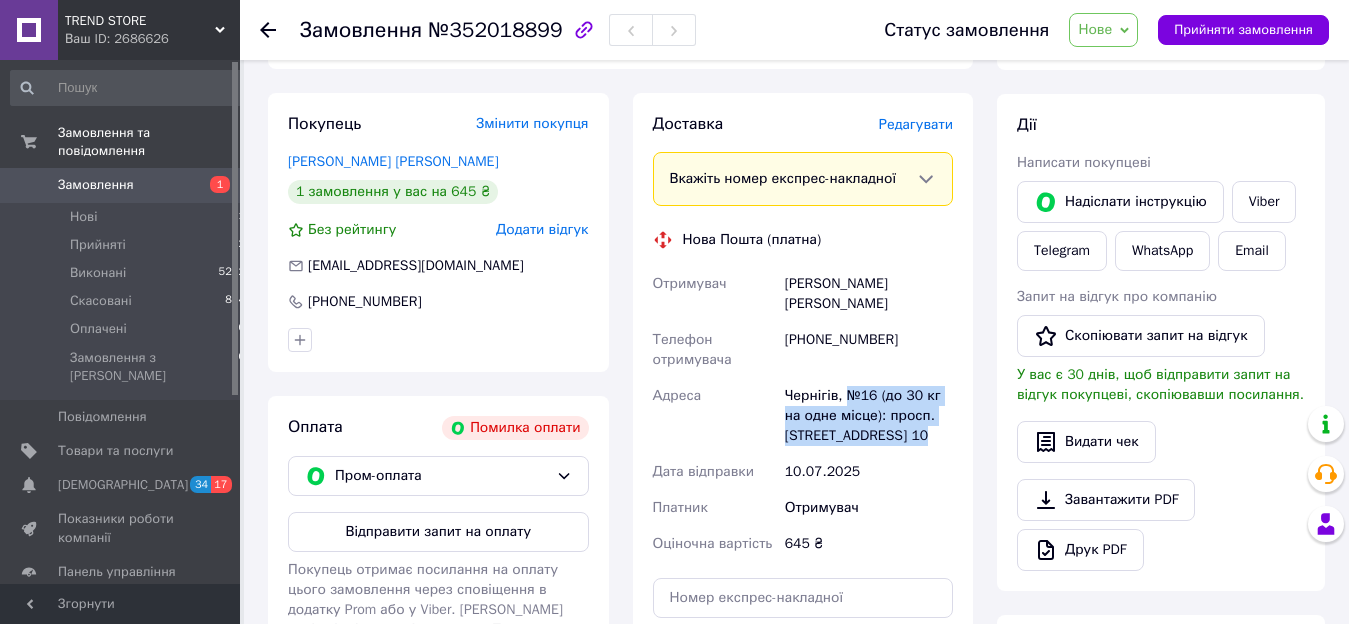 drag, startPoint x: 842, startPoint y: 374, endPoint x: 869, endPoint y: 423, distance: 55.946404 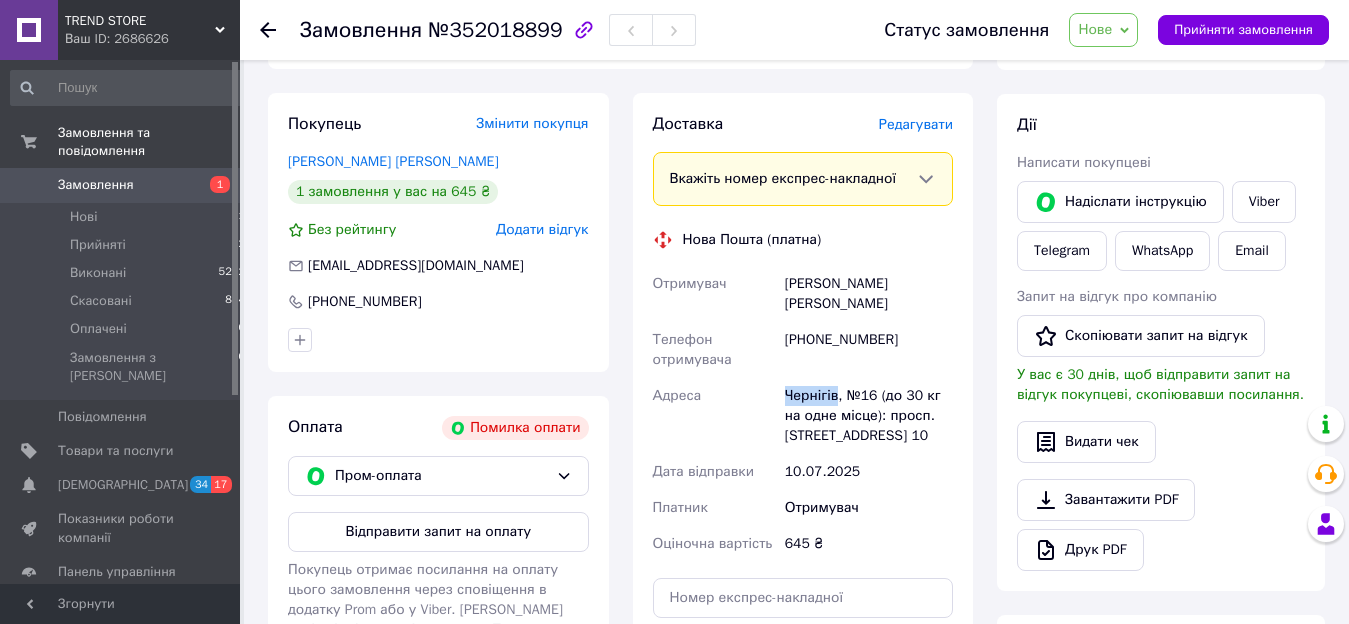 drag, startPoint x: 785, startPoint y: 372, endPoint x: 832, endPoint y: 378, distance: 47.38143 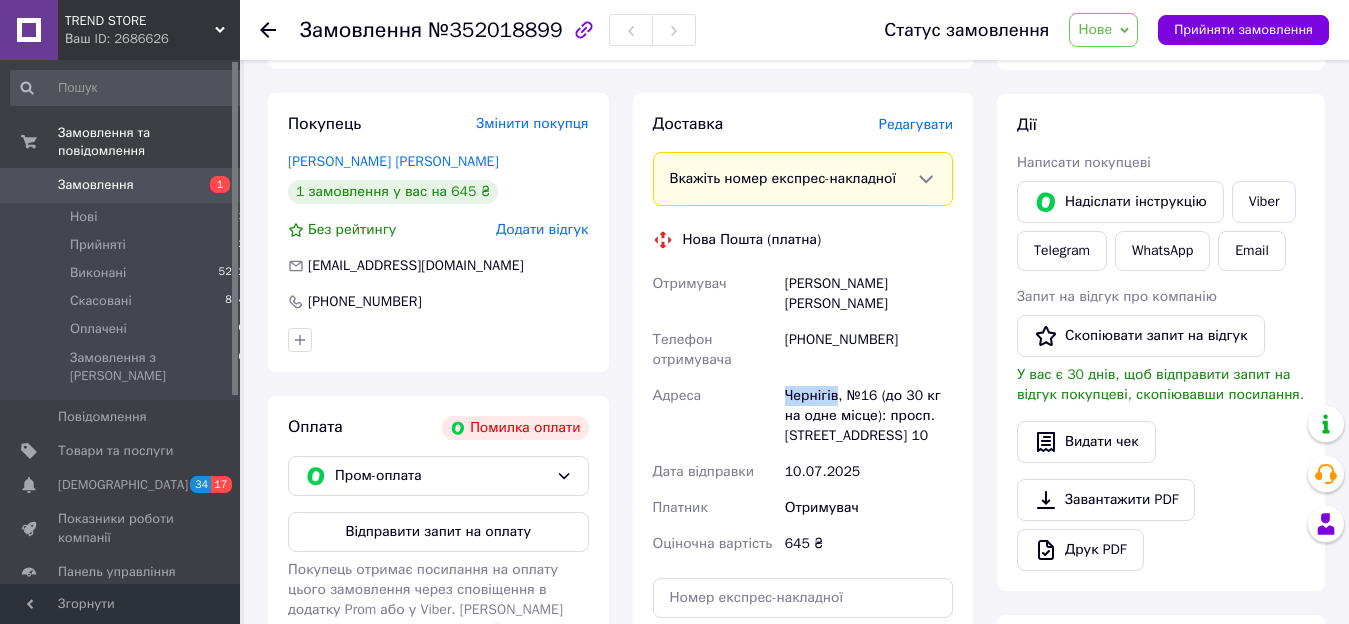 scroll, scrollTop: 0, scrollLeft: 0, axis: both 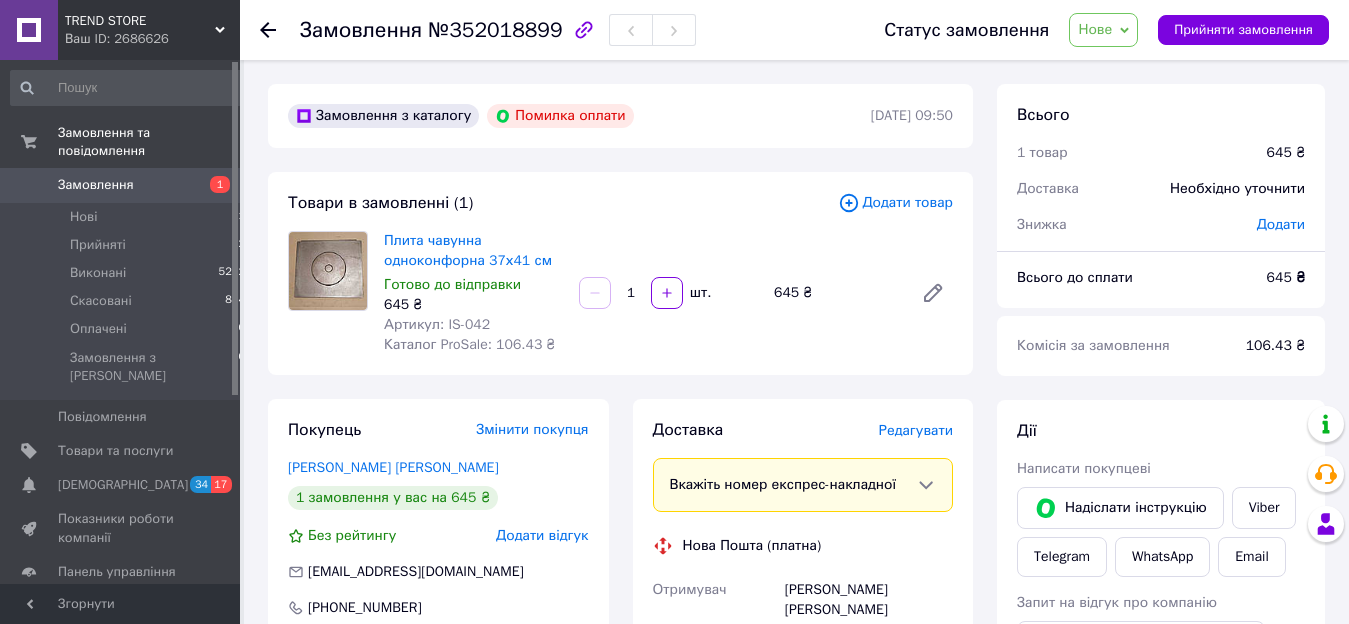 click on "Нове" at bounding box center [1095, 29] 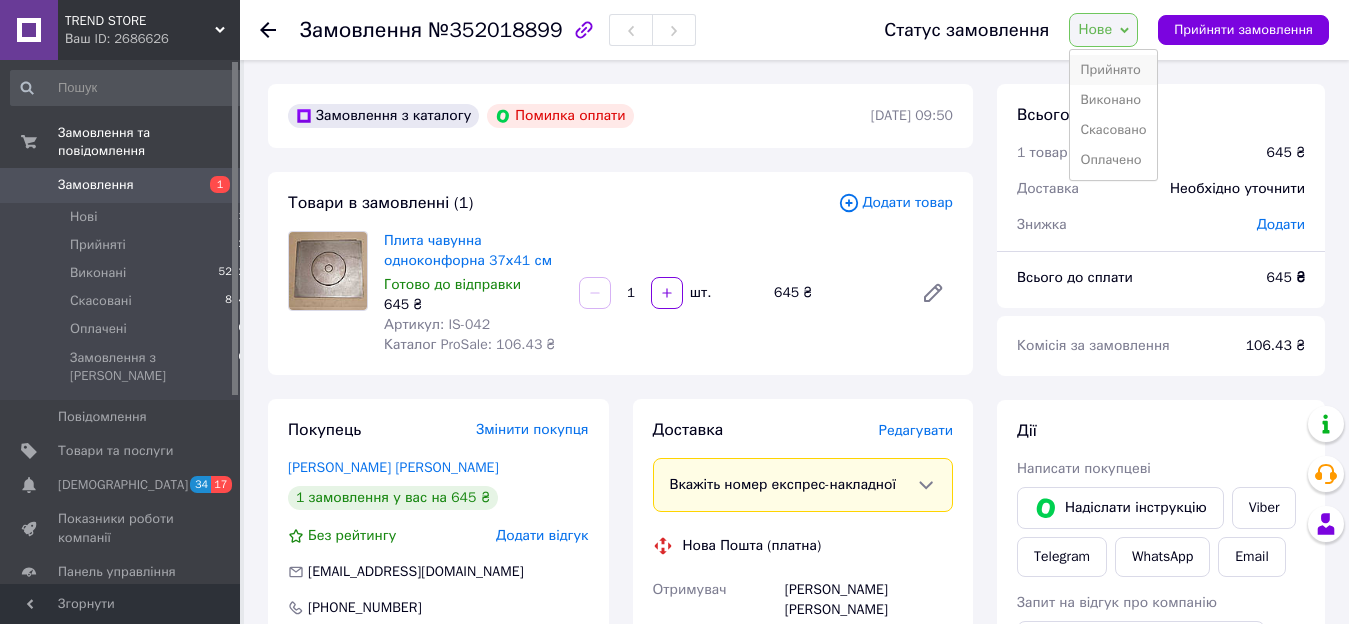 click on "Прийнято" at bounding box center (1113, 70) 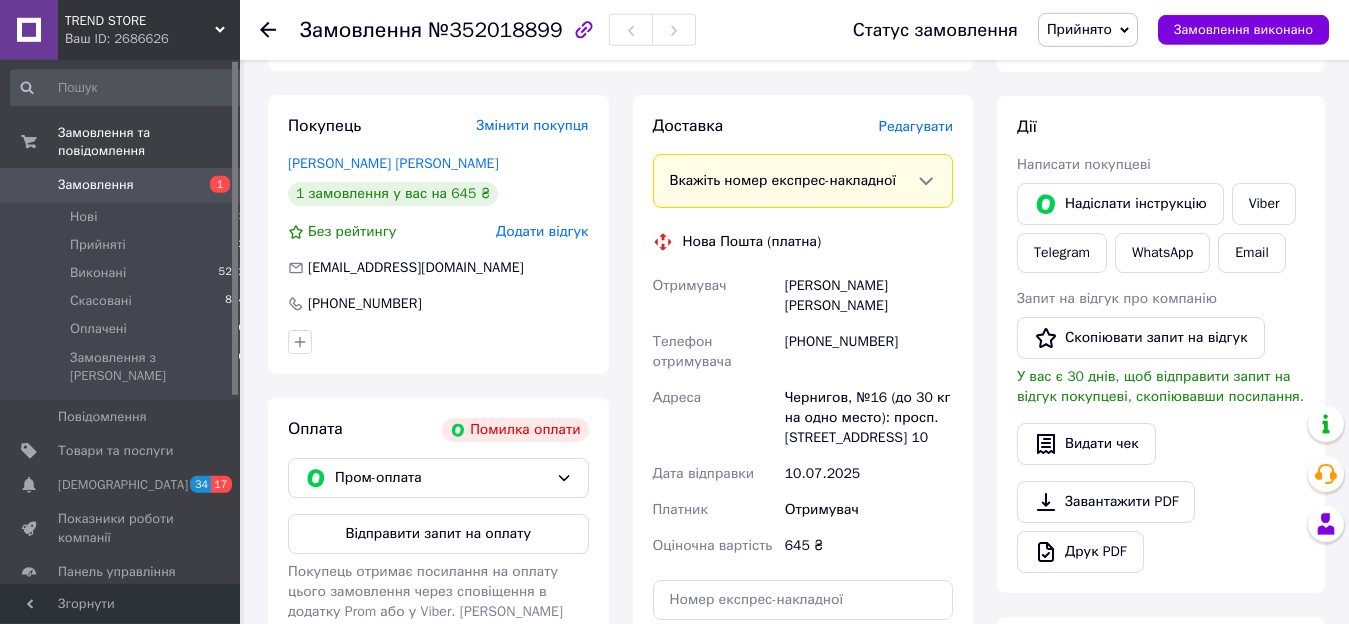 scroll, scrollTop: 408, scrollLeft: 0, axis: vertical 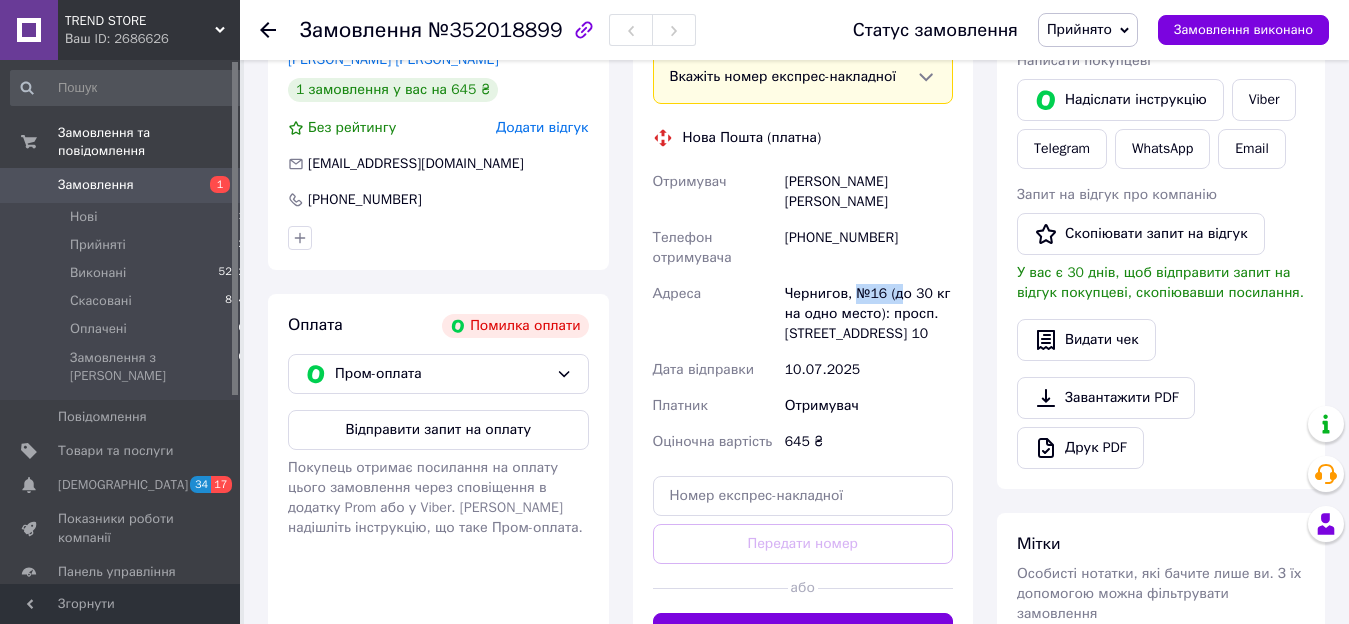 drag, startPoint x: 855, startPoint y: 275, endPoint x: 899, endPoint y: 280, distance: 44.28318 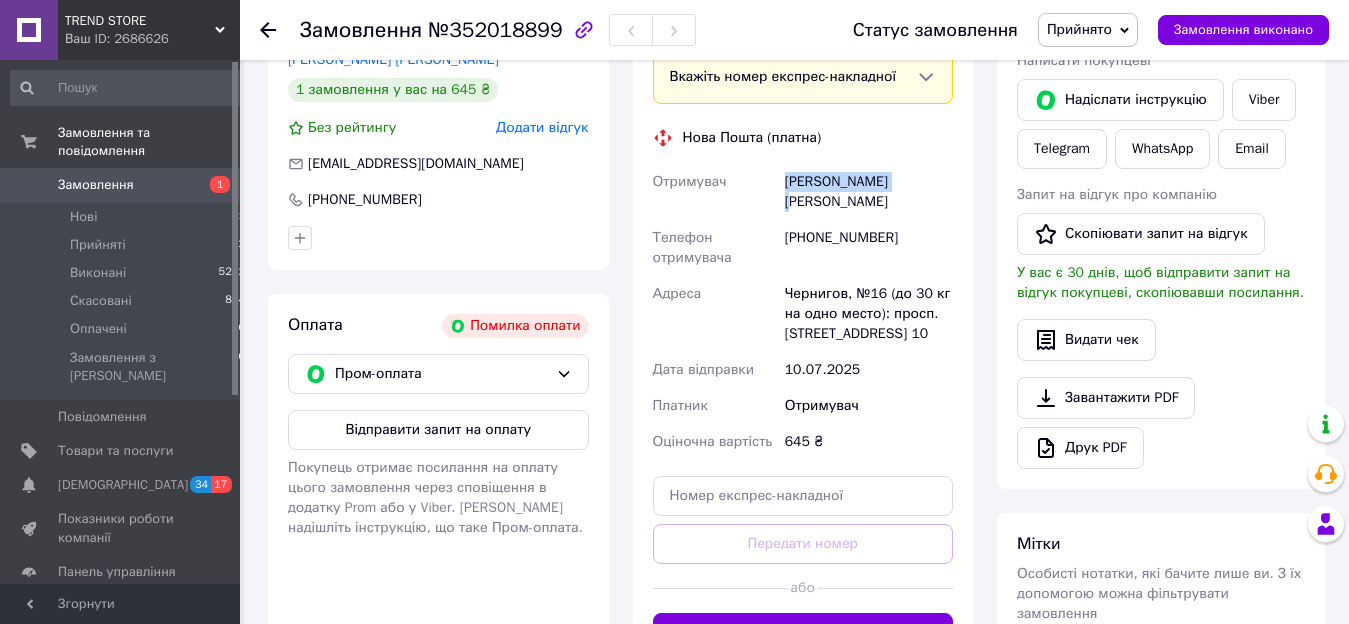 drag, startPoint x: 831, startPoint y: 183, endPoint x: 918, endPoint y: 185, distance: 87.02299 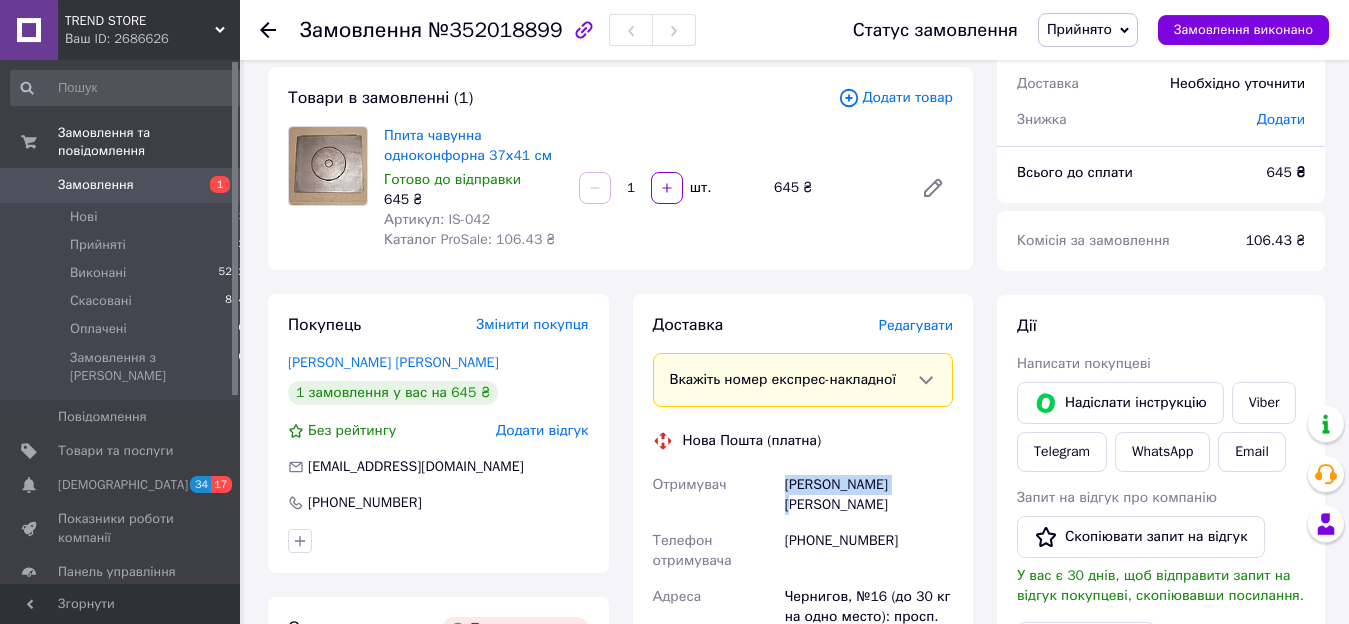 scroll, scrollTop: 0, scrollLeft: 0, axis: both 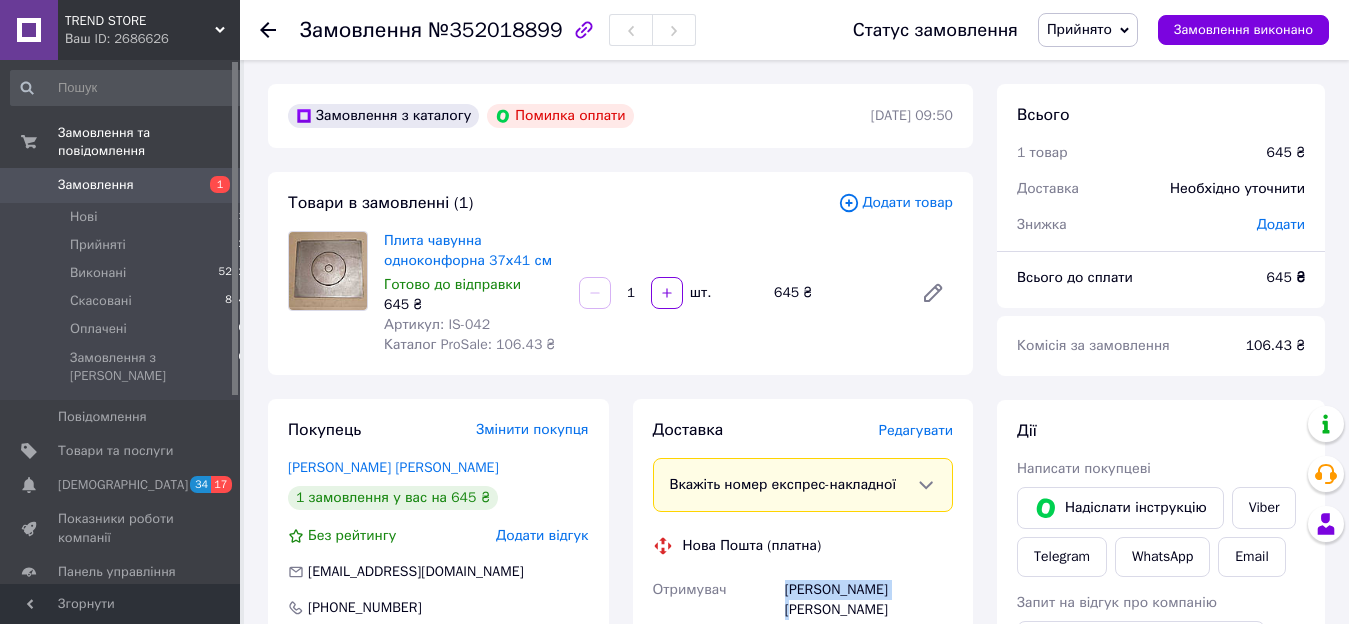 click on "Замовлення" at bounding box center [96, 185] 